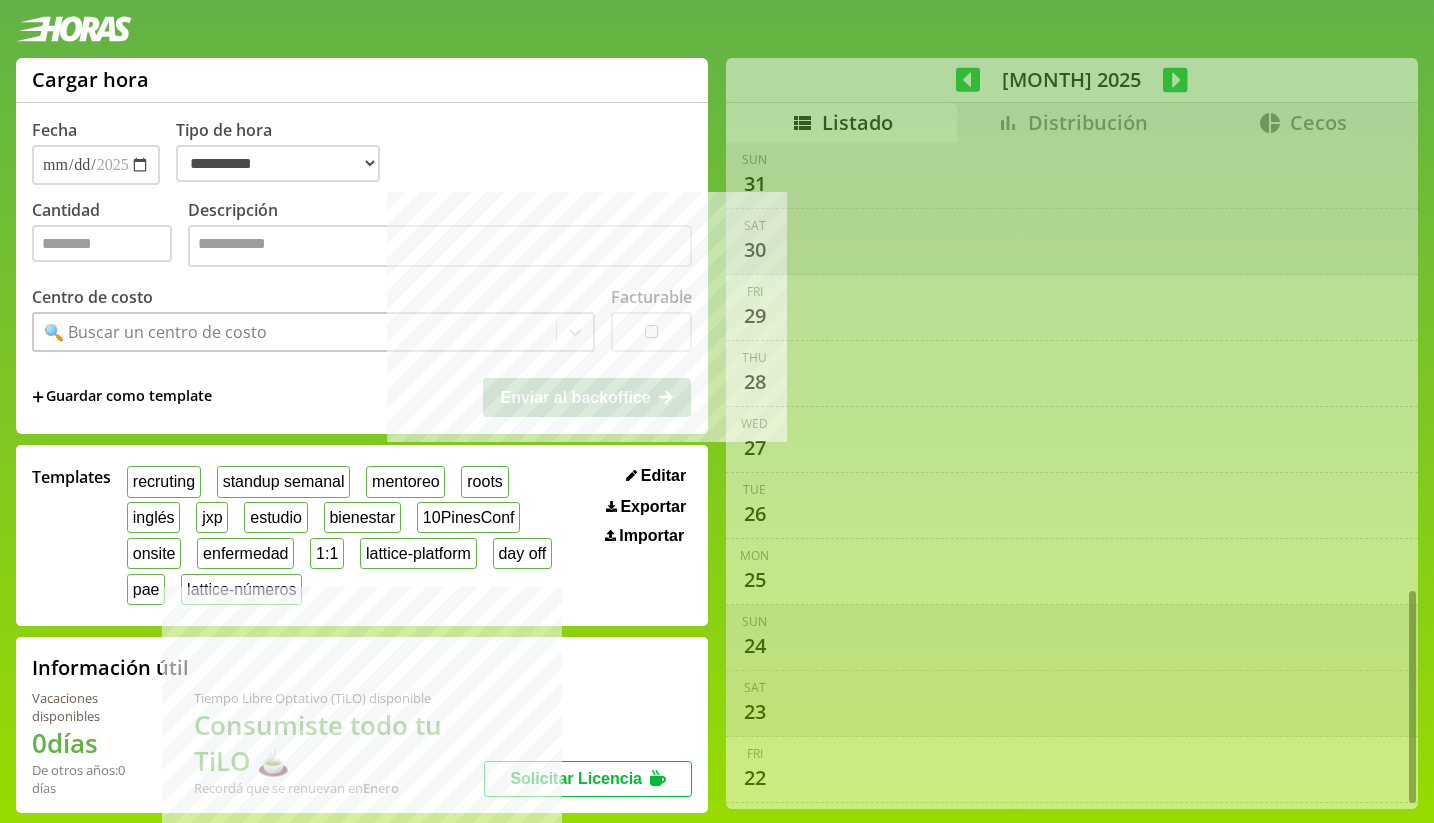 select on "**********" 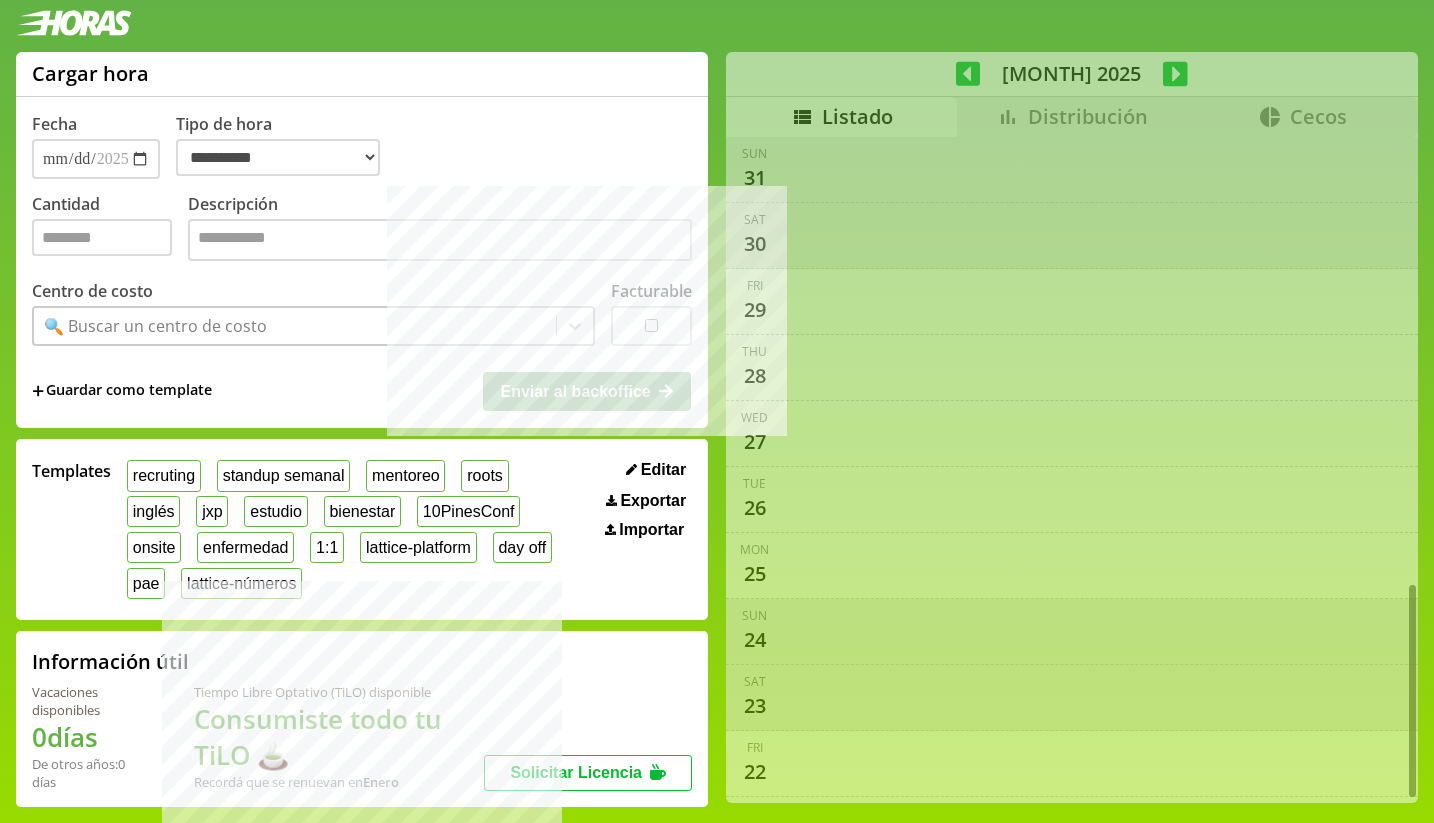 scroll, scrollTop: 8, scrollLeft: 0, axis: vertical 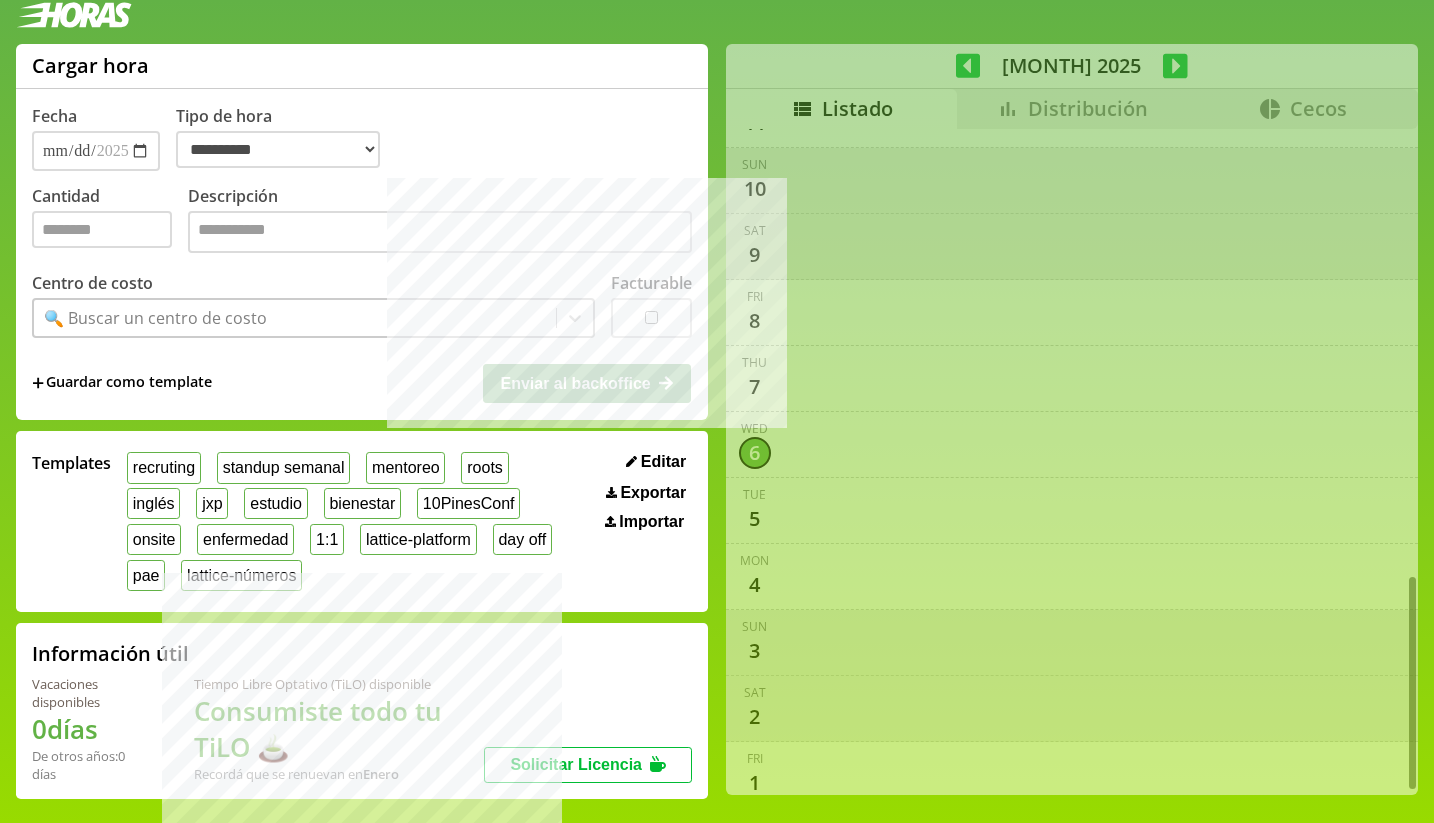 click on "**********" at bounding box center (717, 429) 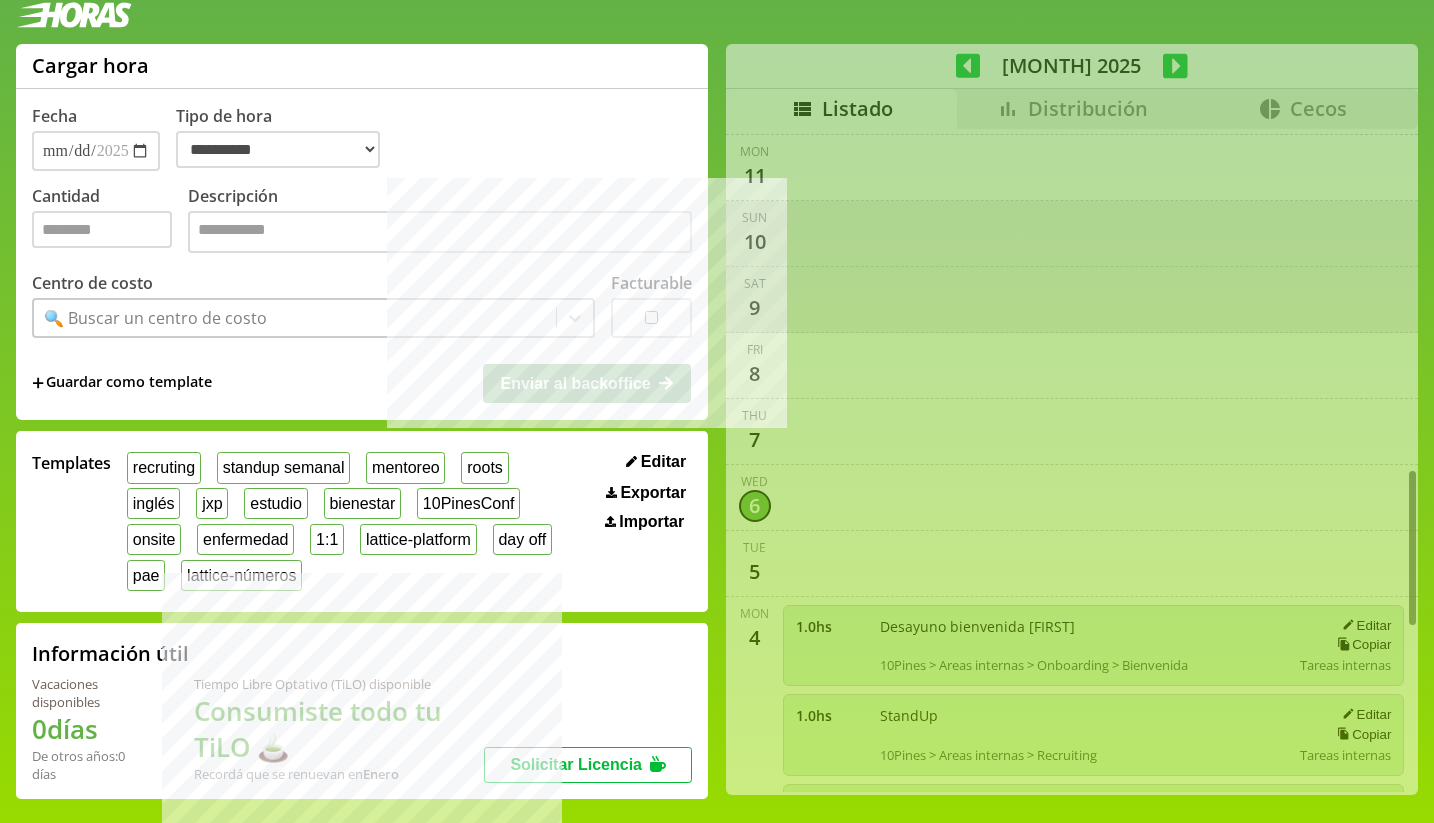 scroll, scrollTop: 1421, scrollLeft: 0, axis: vertical 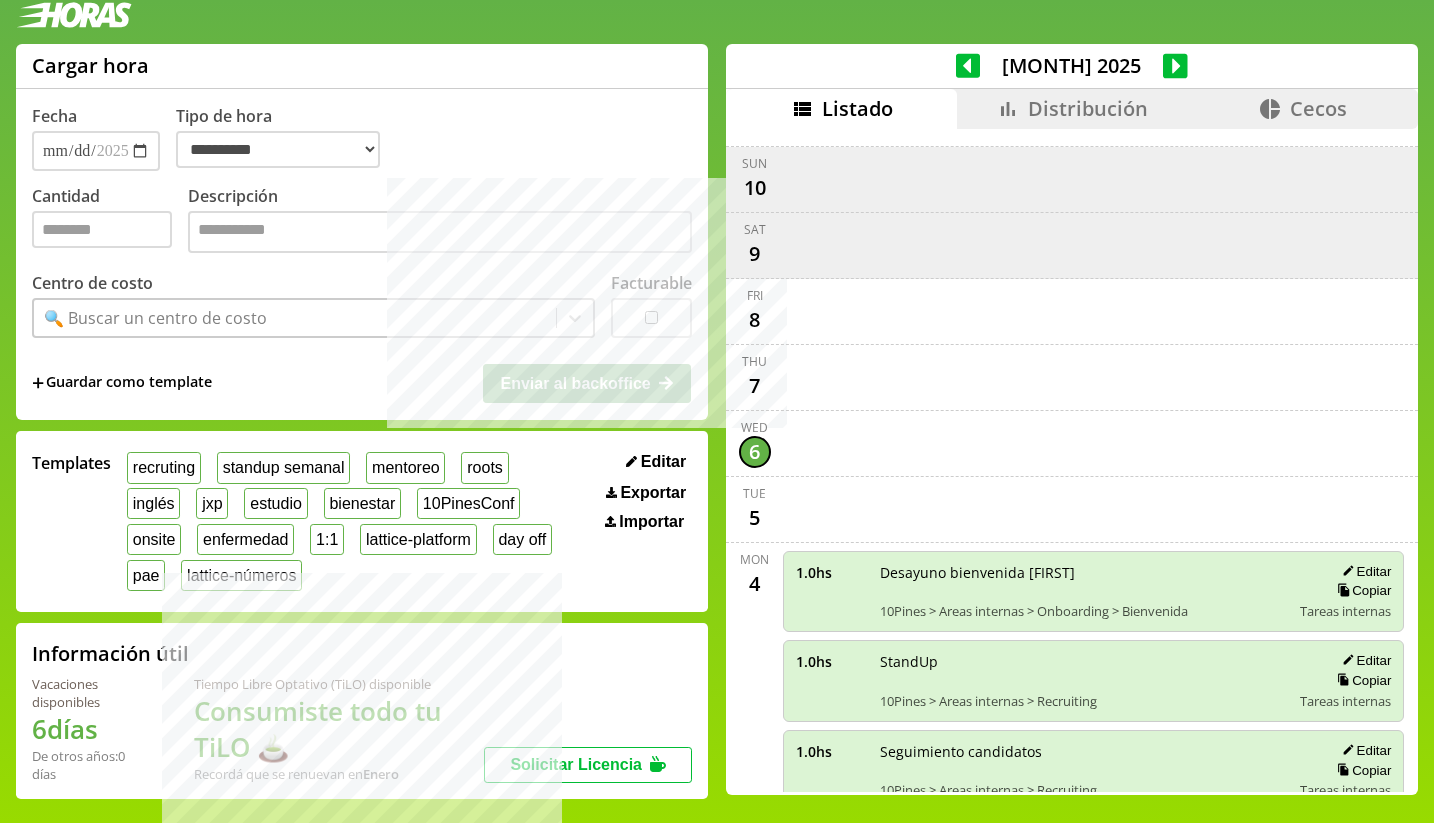click on "Distribución" at bounding box center [1088, 108] 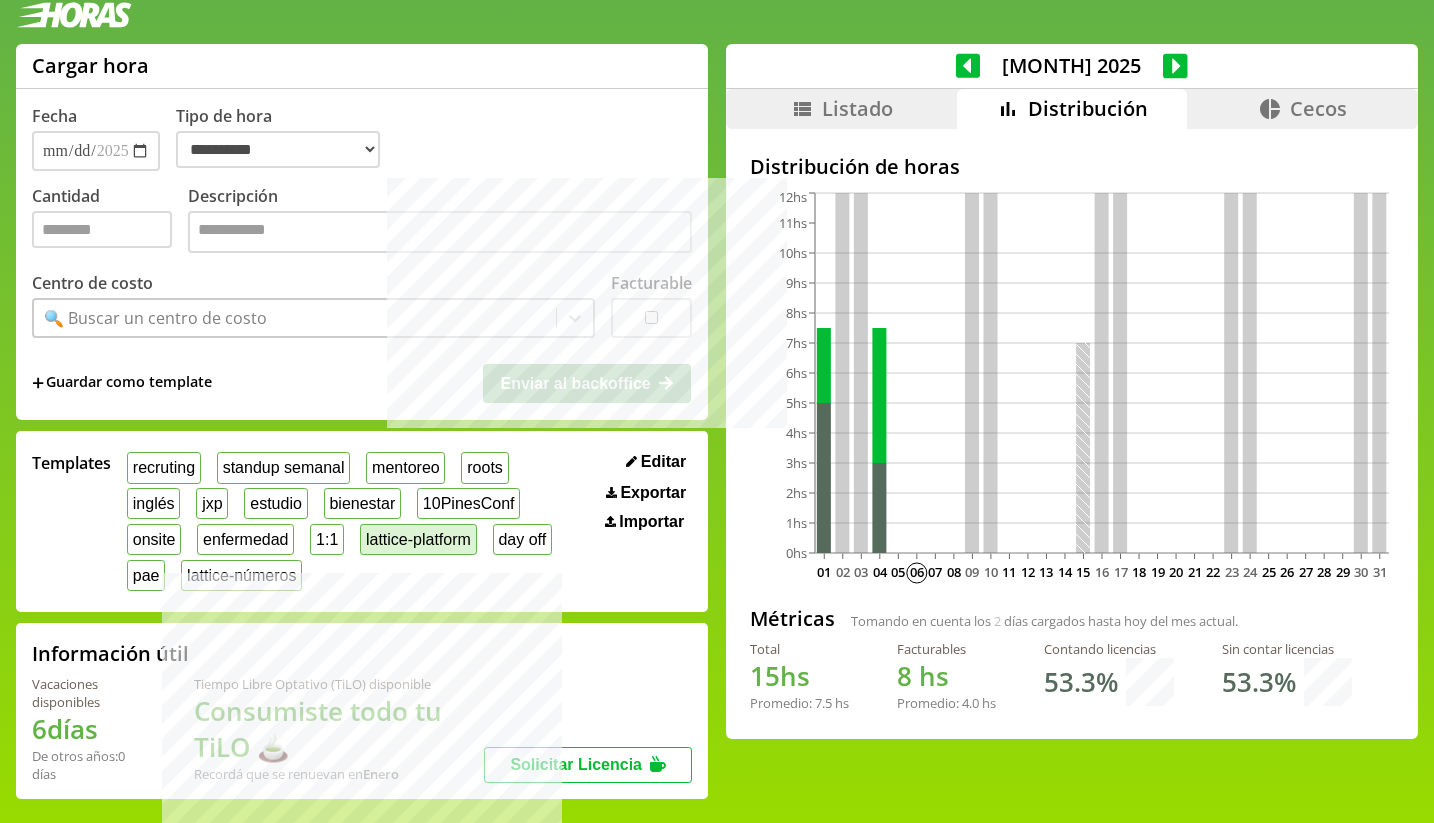 click on "lattice-platform" at bounding box center [418, 539] 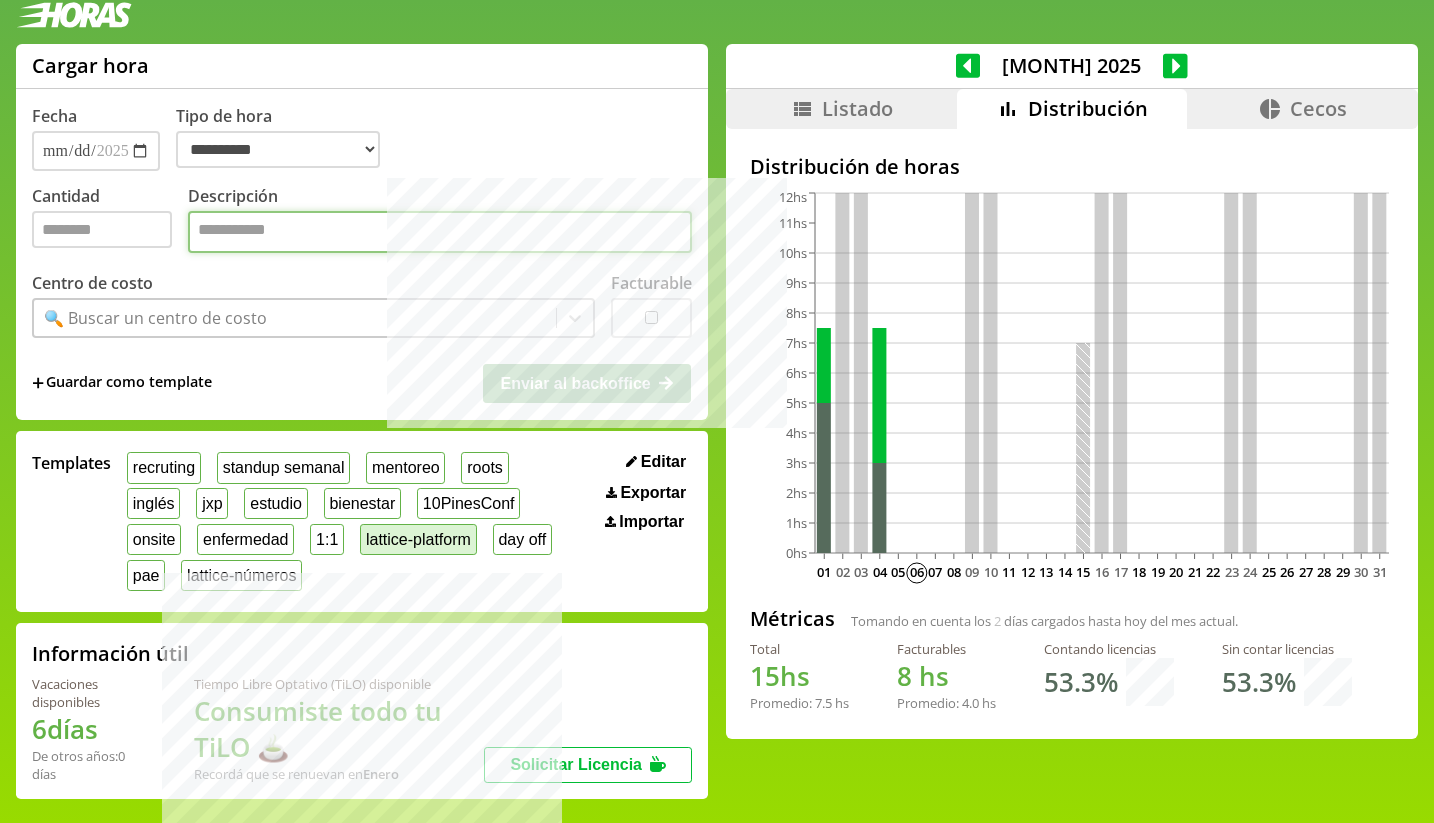 type on "*" 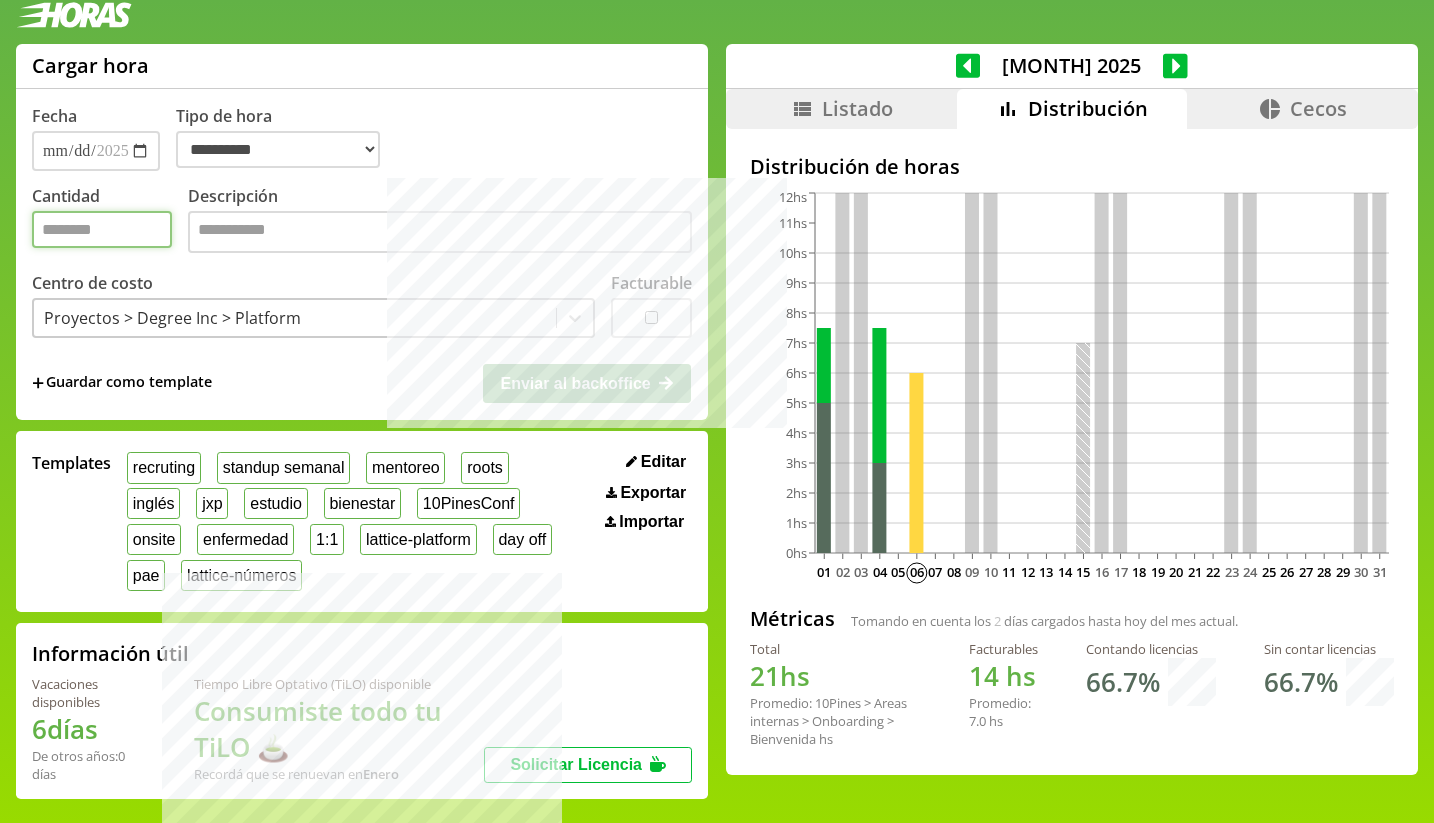 click on "*" at bounding box center [102, 229] 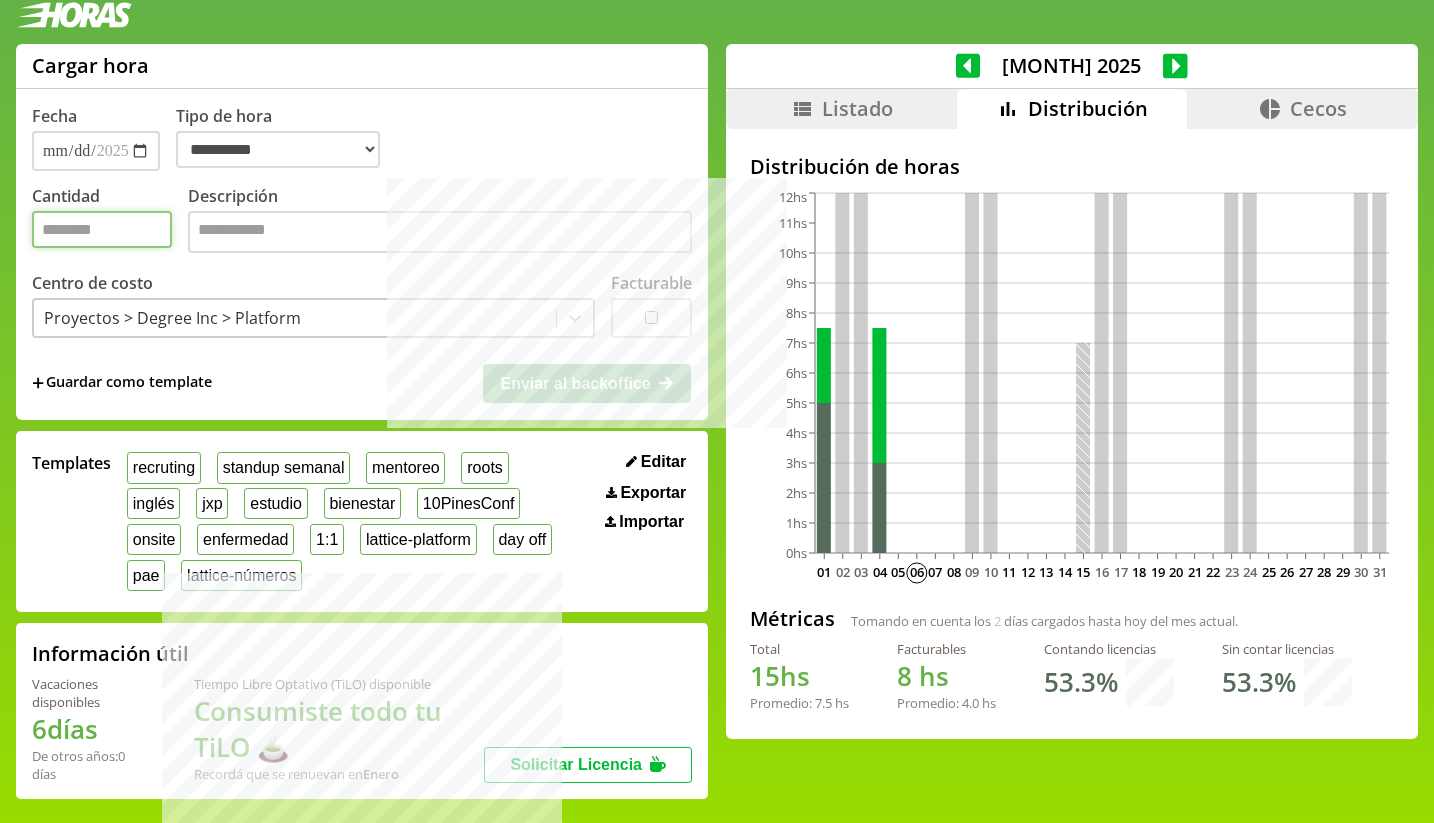 type on "*" 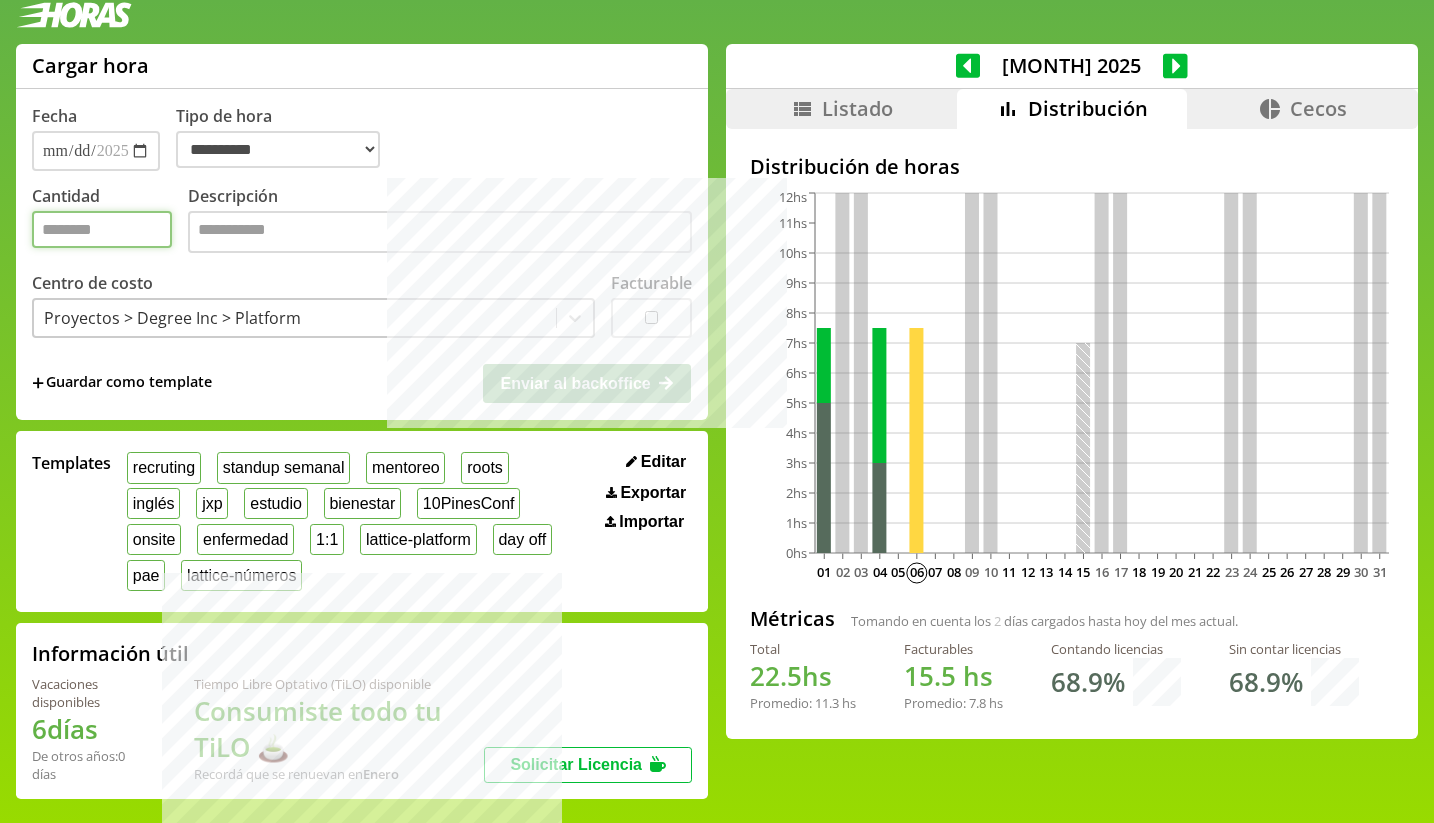 type on "***" 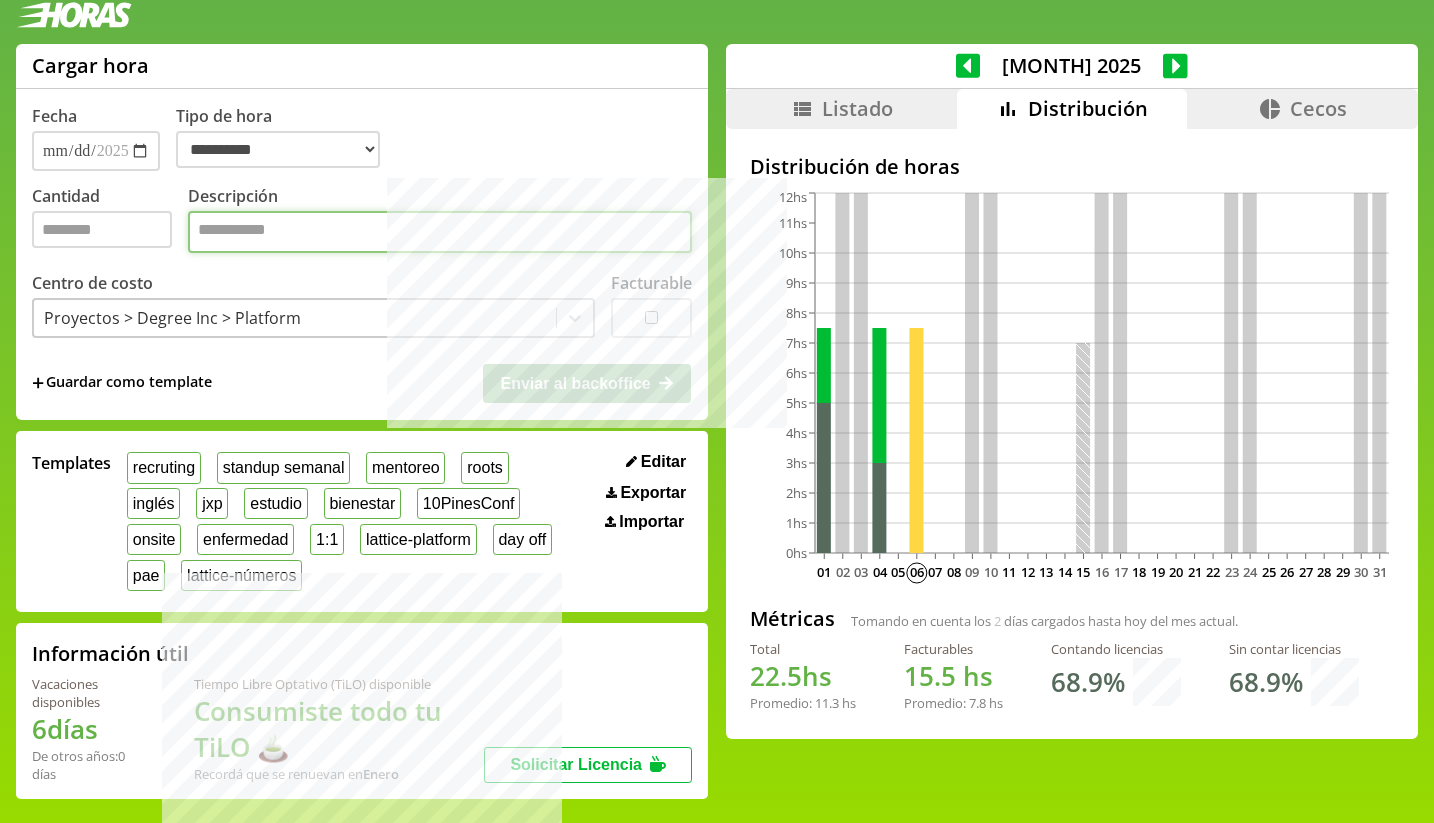 click on "Descripción" at bounding box center [440, 232] 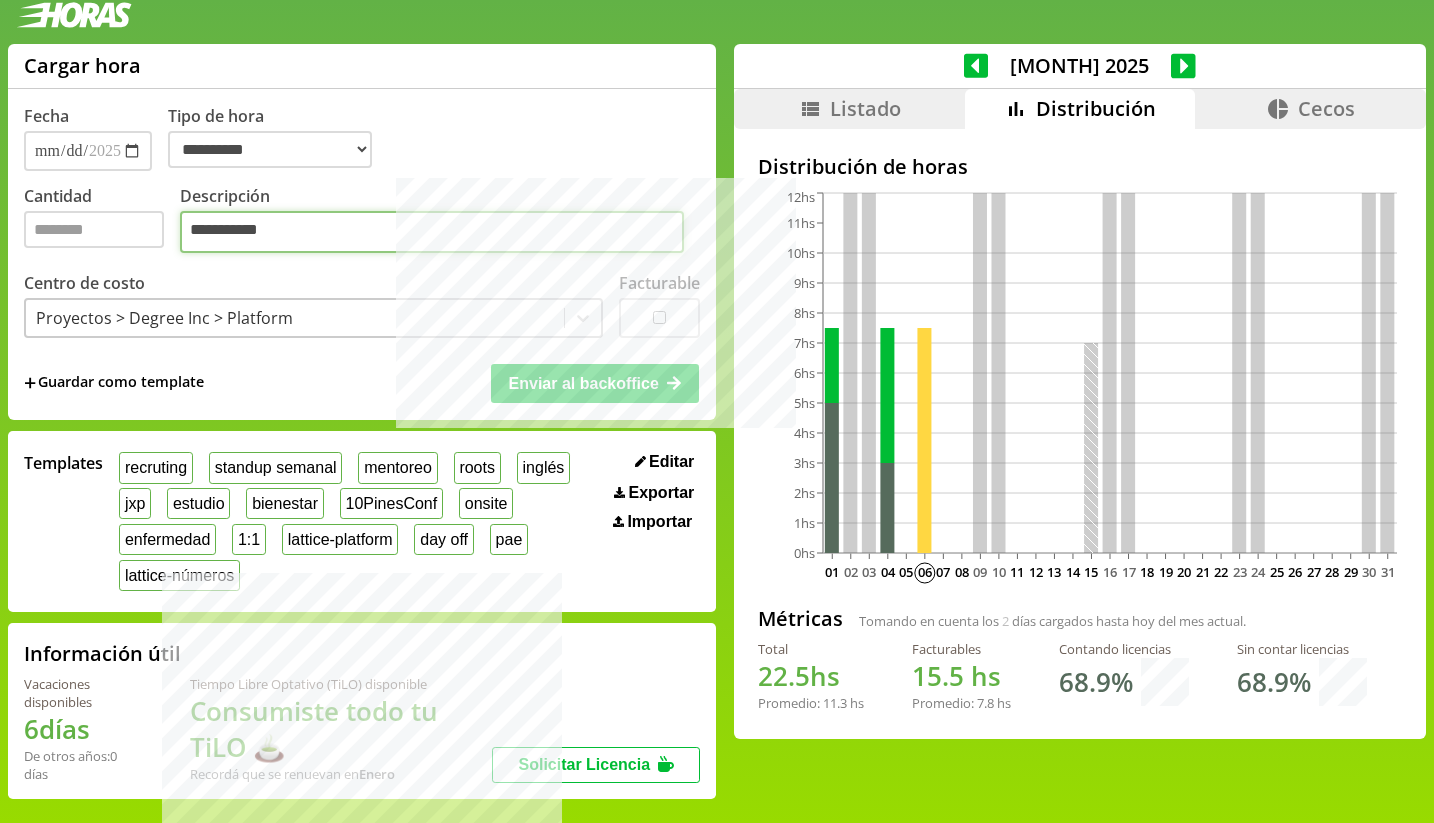 type on "**********" 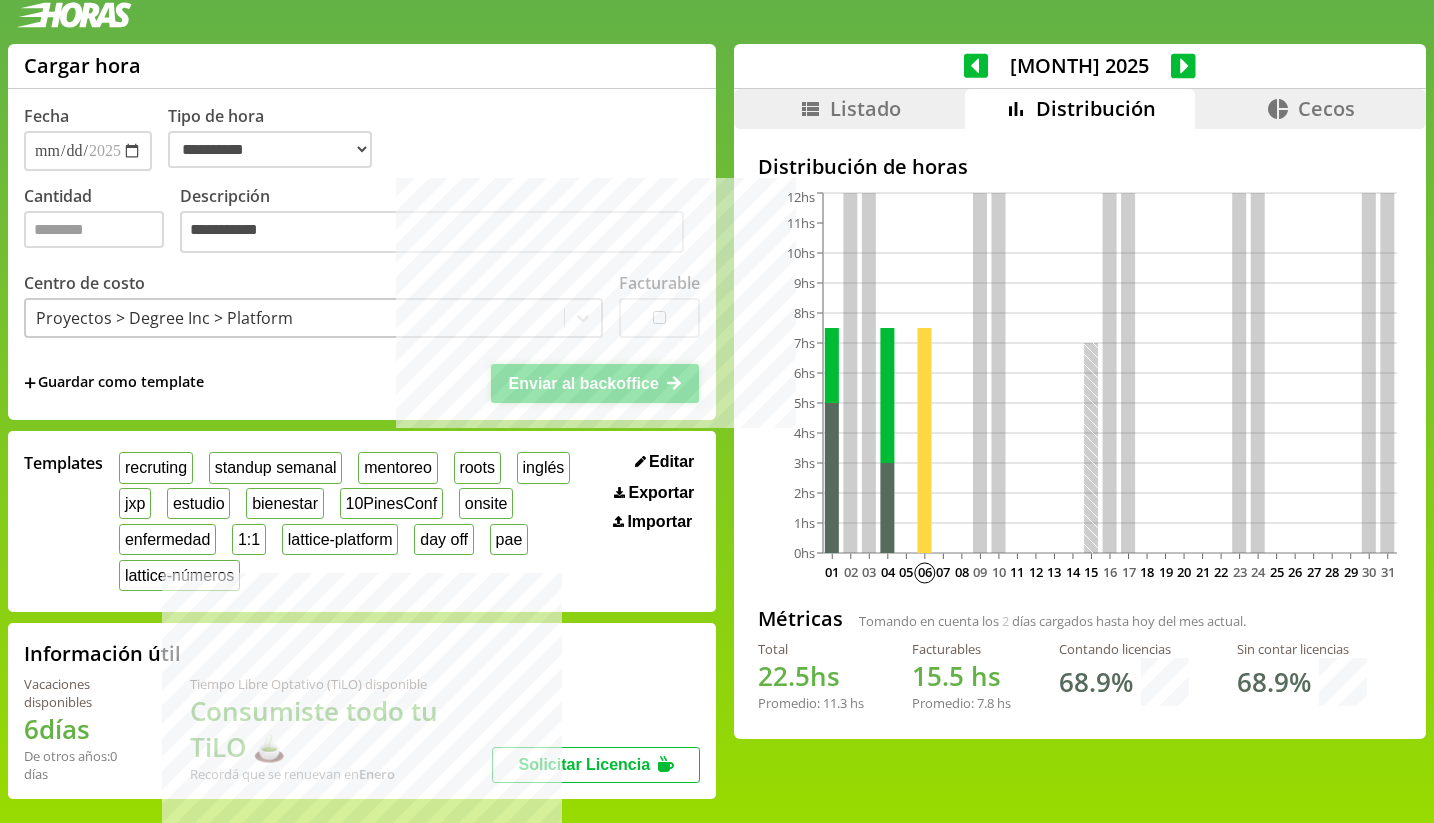 click on "Enviar al backoffice" at bounding box center [584, 383] 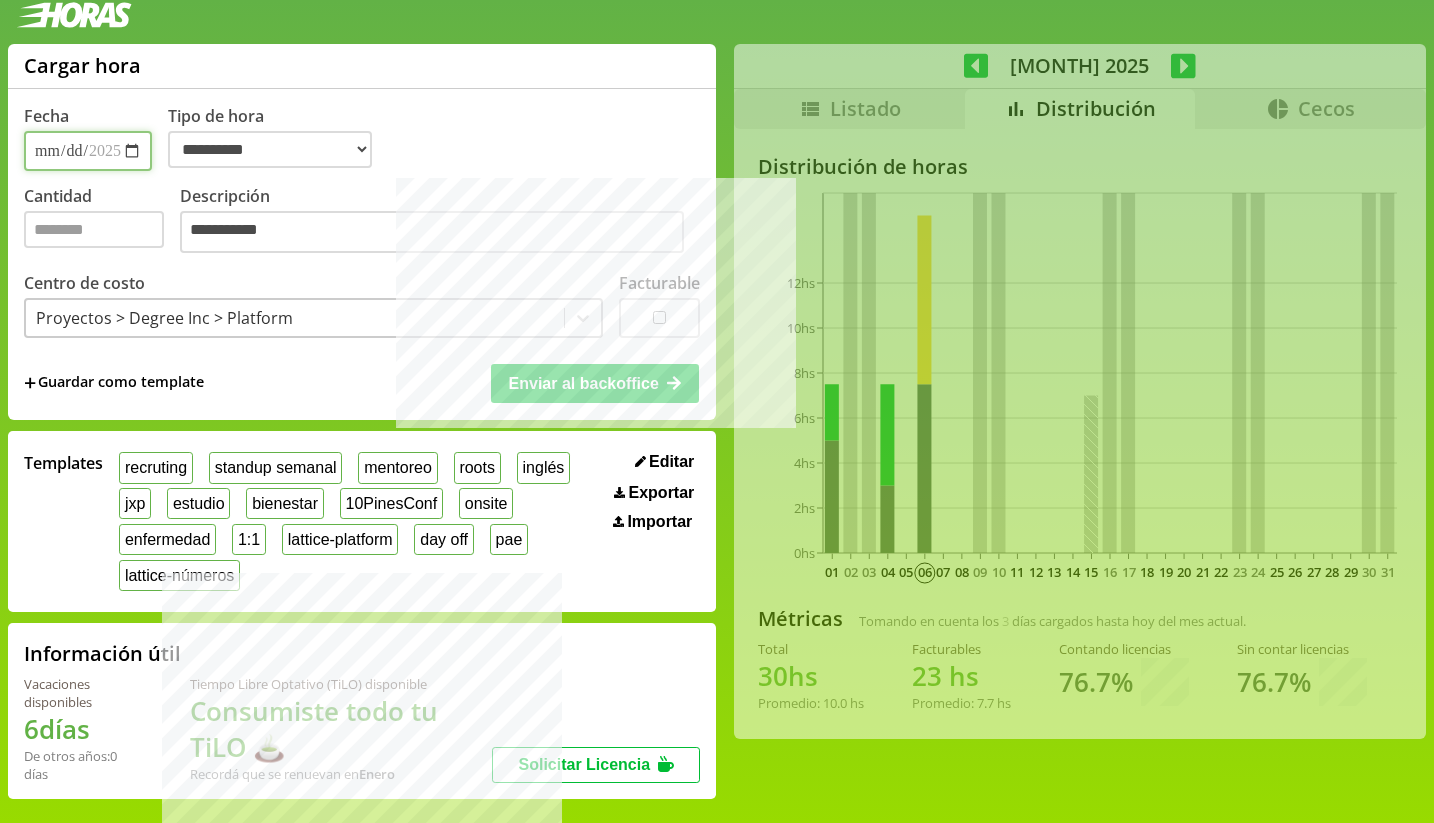 type 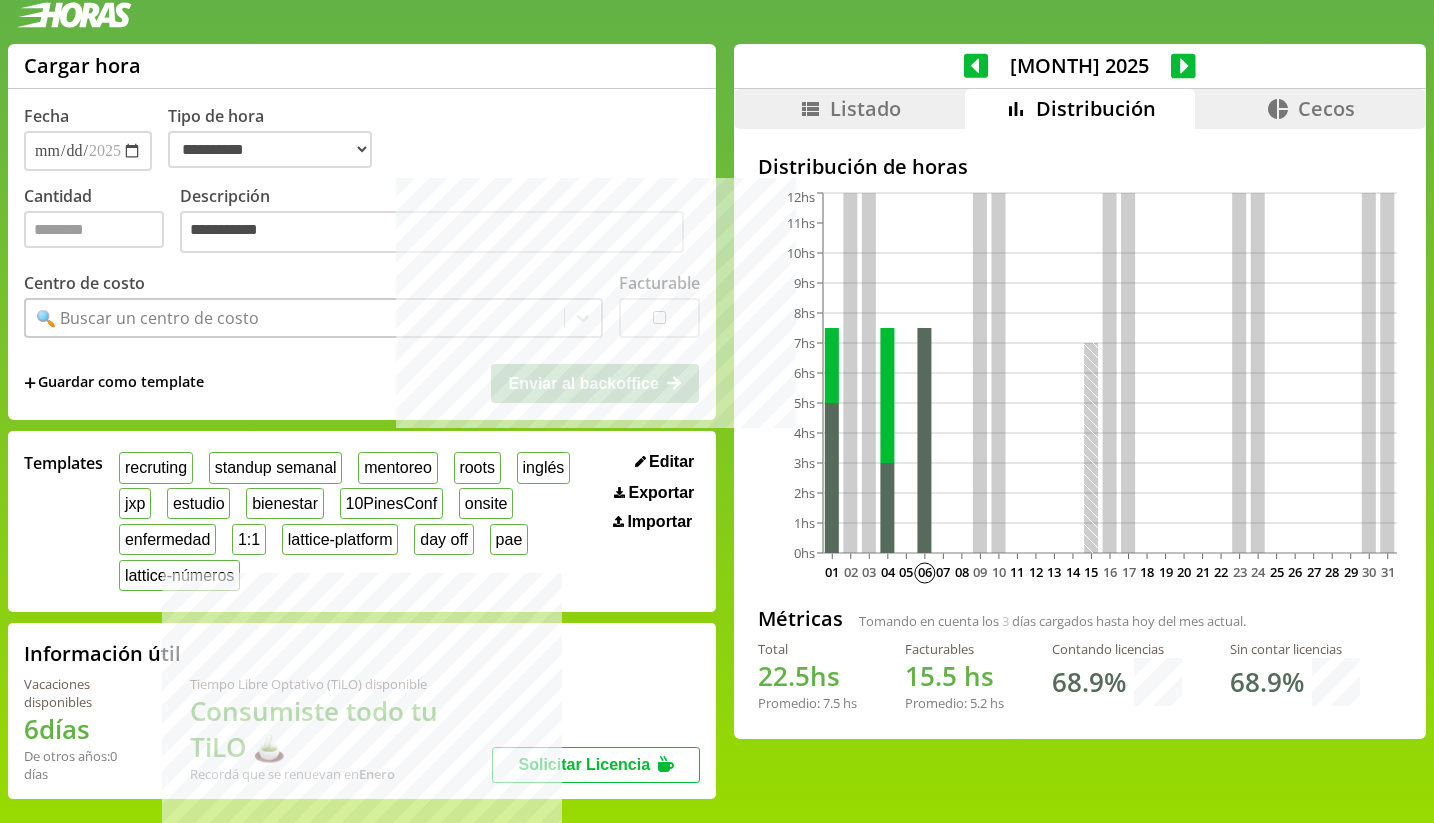 click on "Listado" at bounding box center (865, 108) 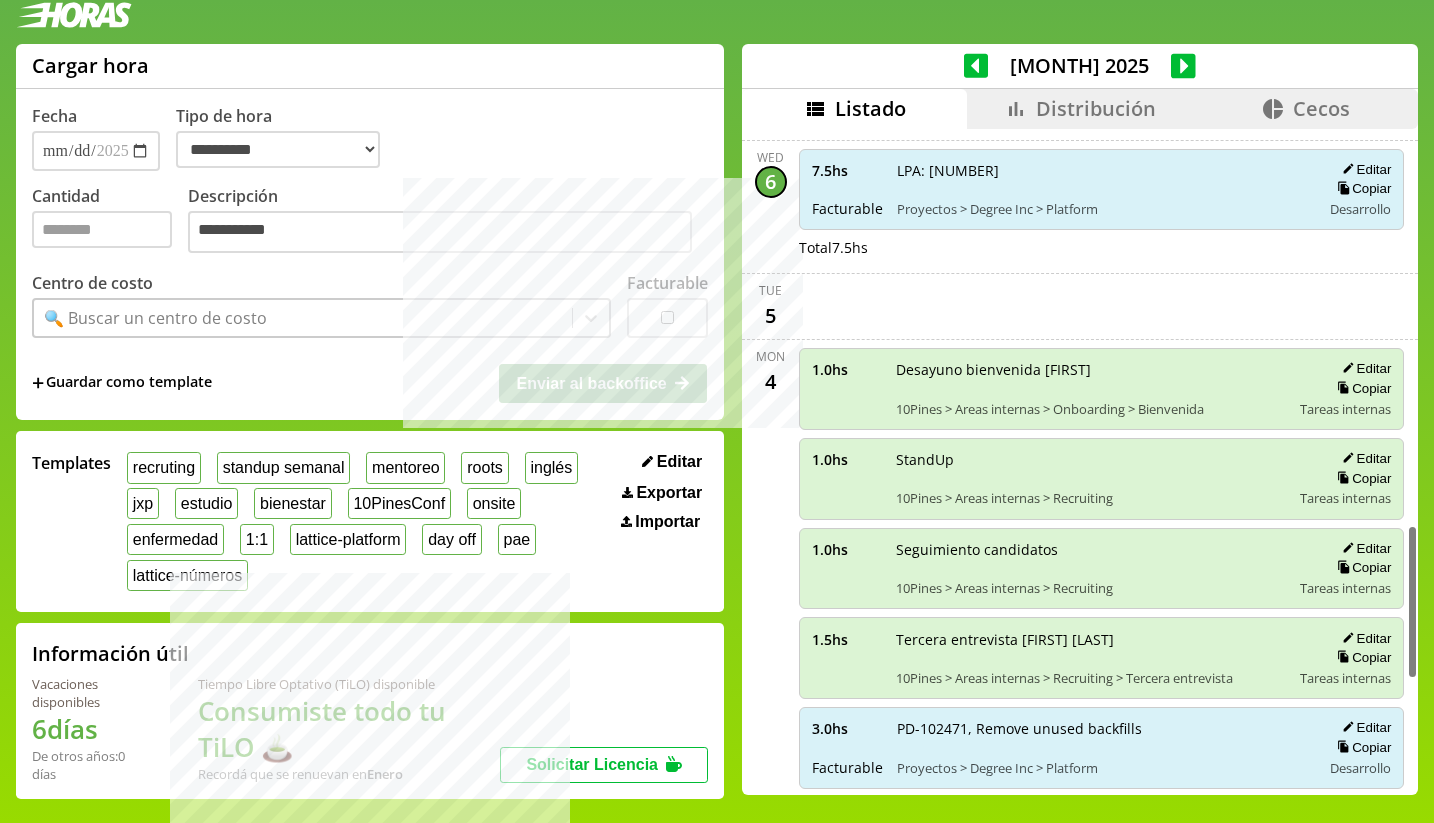 scroll, scrollTop: 1699, scrollLeft: 0, axis: vertical 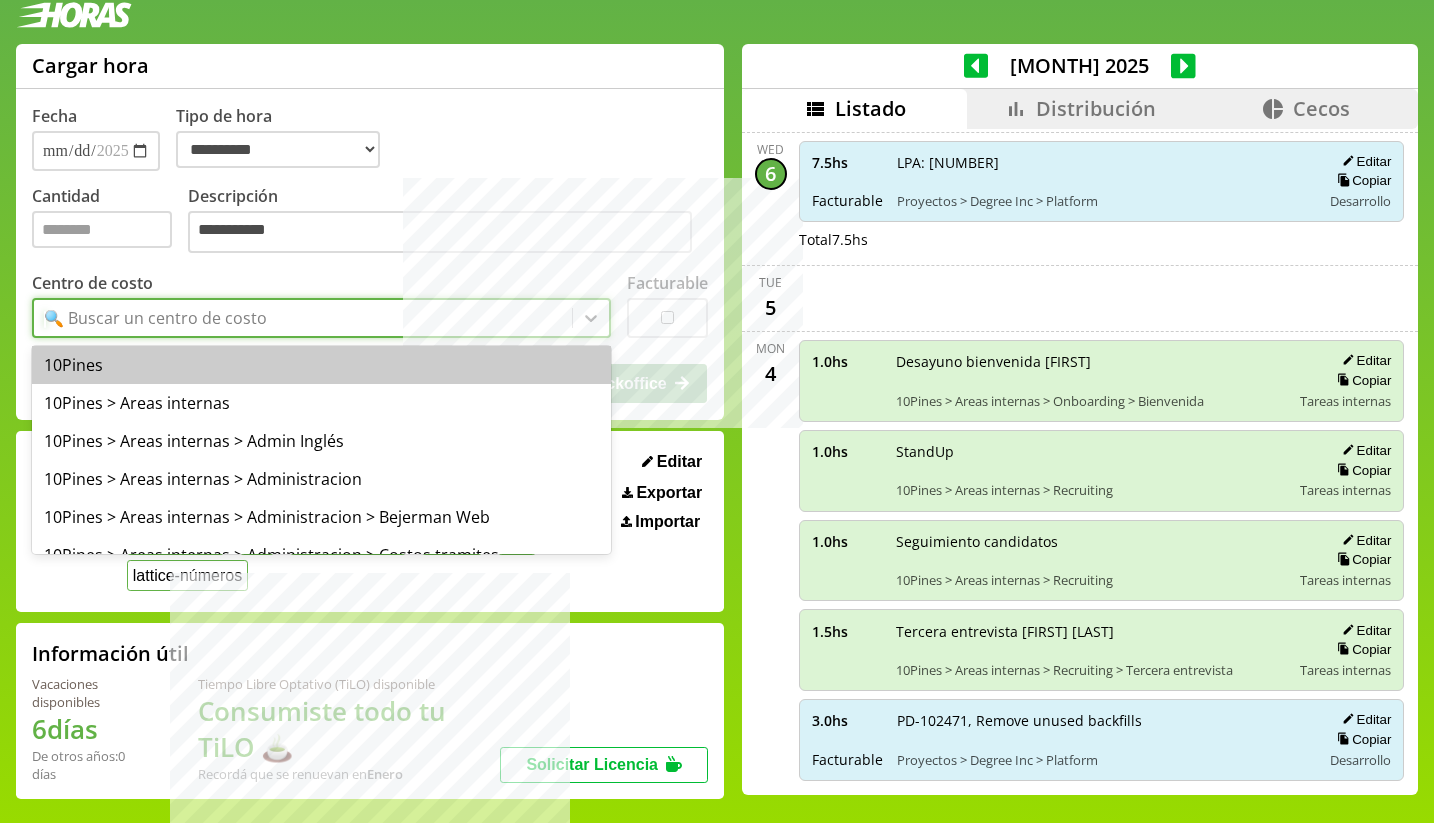 click on "🔍 Buscar un centro de costo" at bounding box center [303, 318] 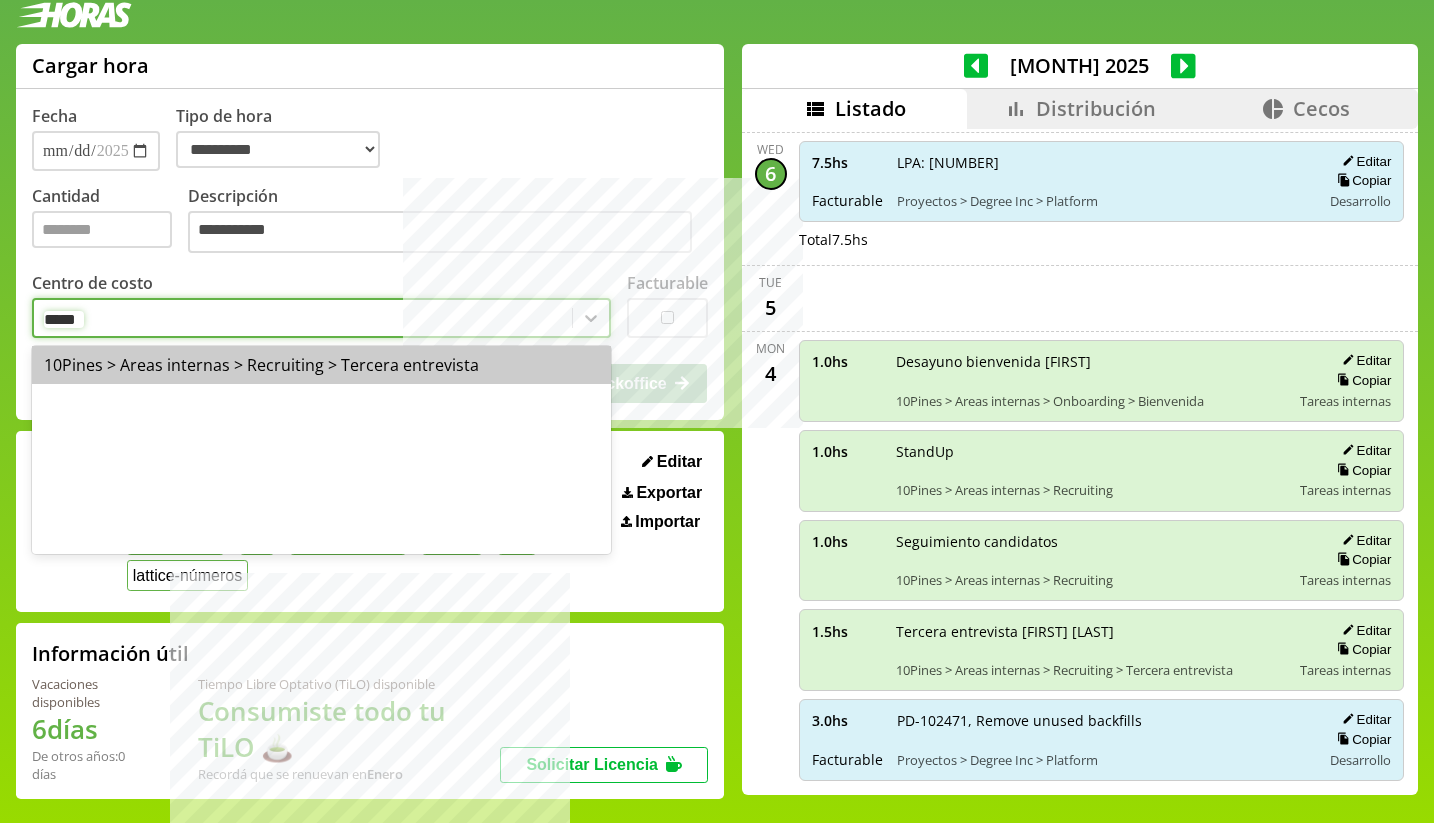 type on "******" 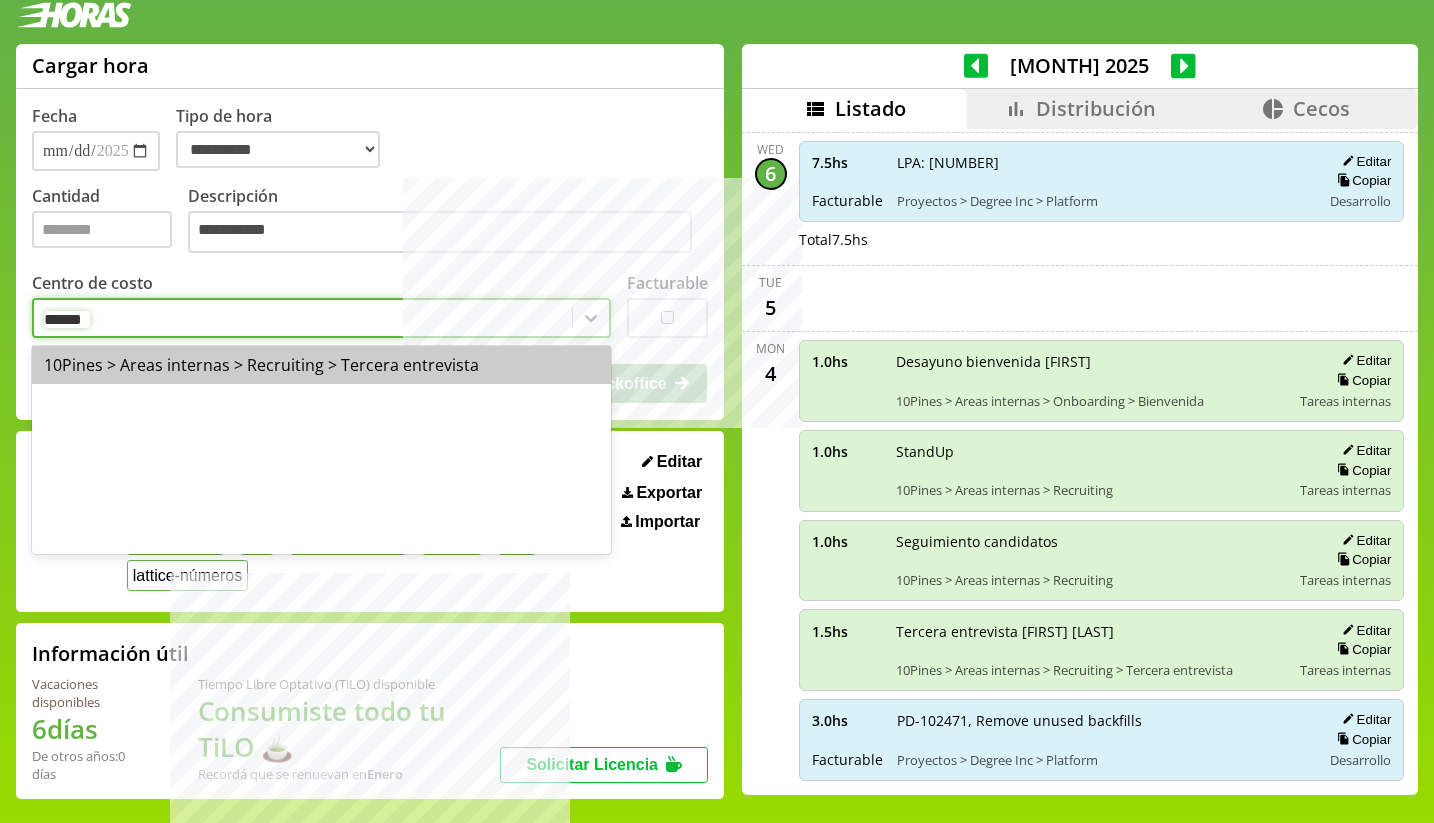 click on "10Pines > Areas internas > Recruiting > Tercera entrevista" at bounding box center (321, 365) 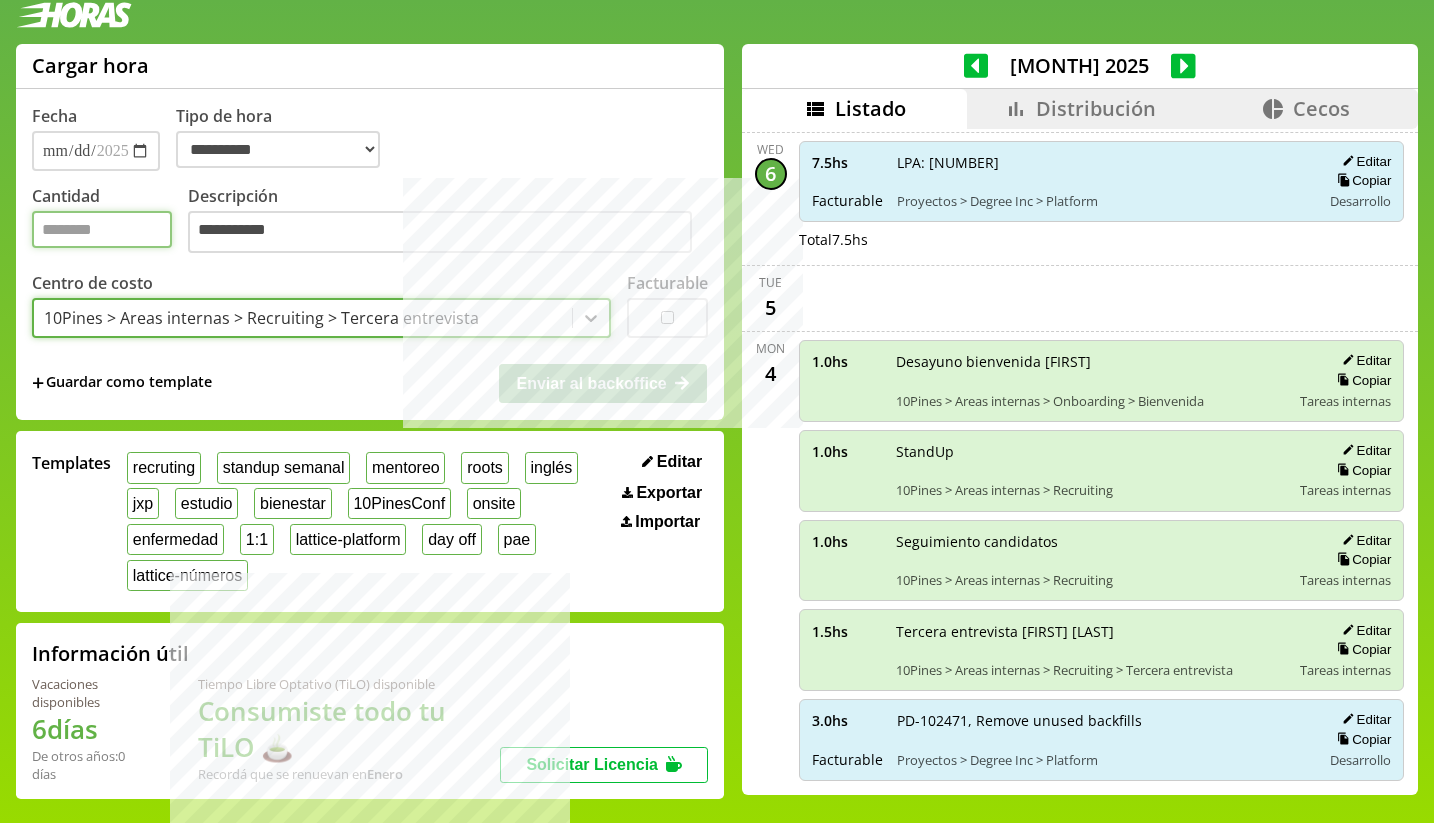 click on "Cantidad" at bounding box center [102, 229] 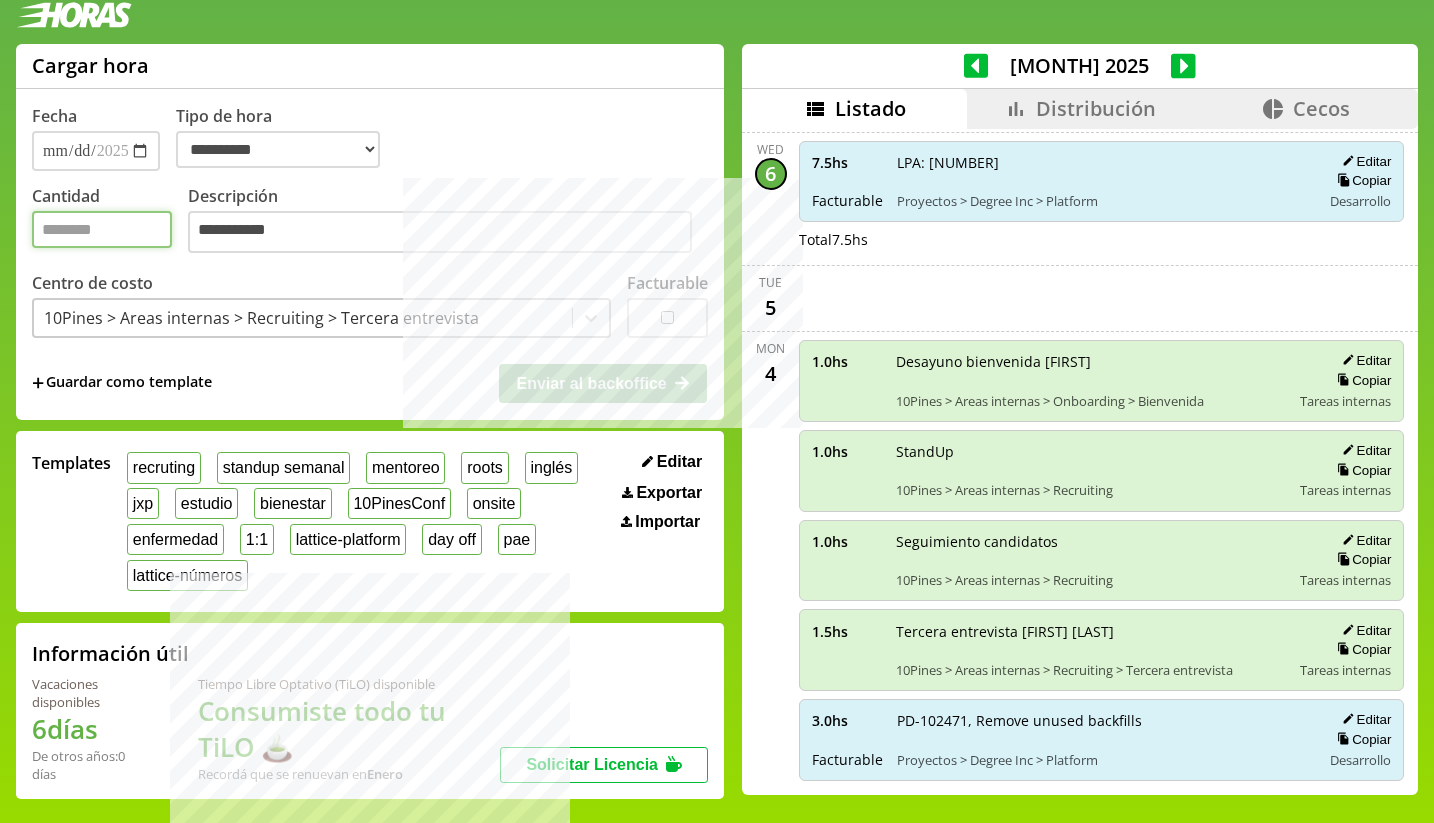 type on "*" 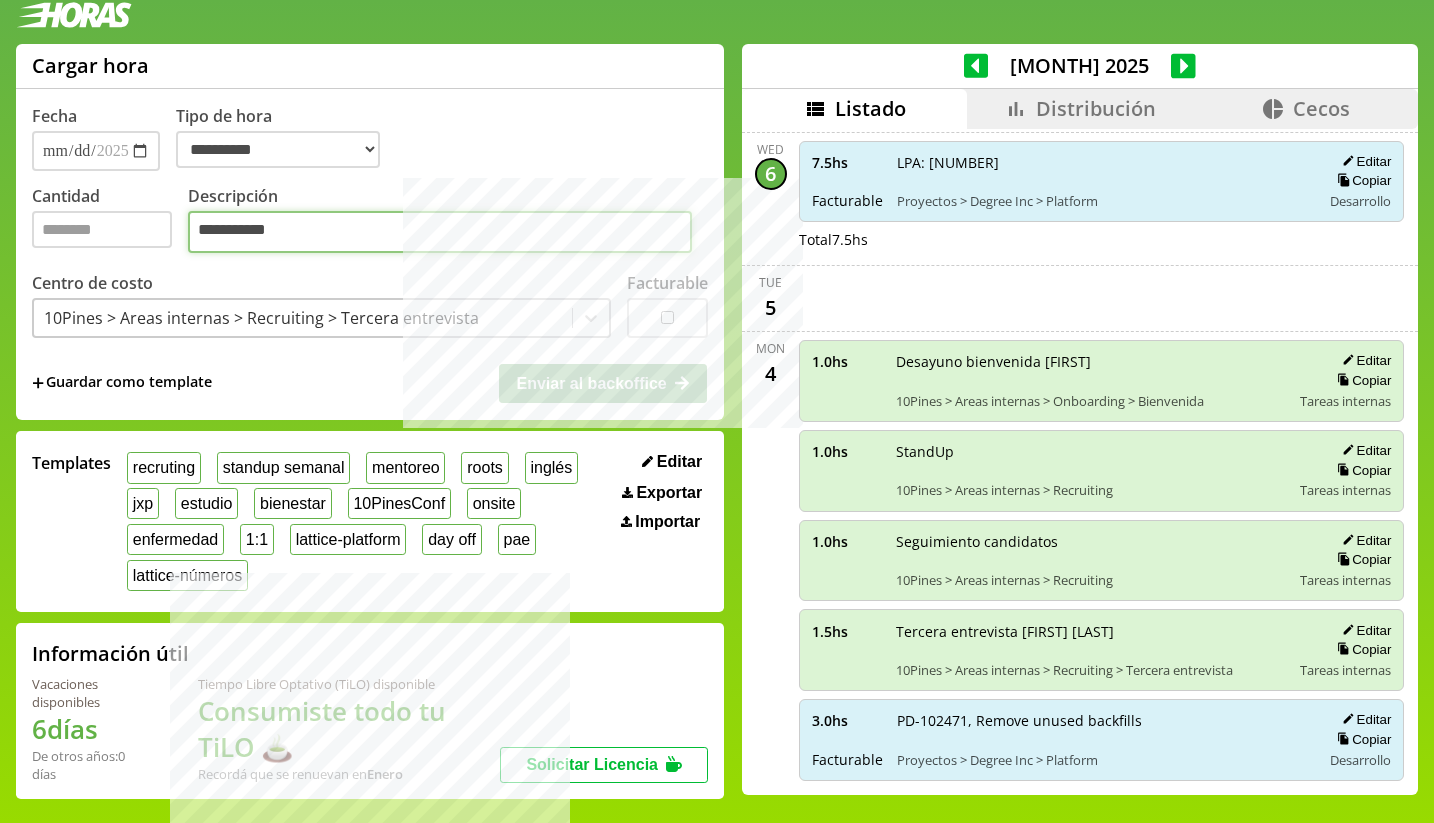 click on "**********" at bounding box center (440, 232) 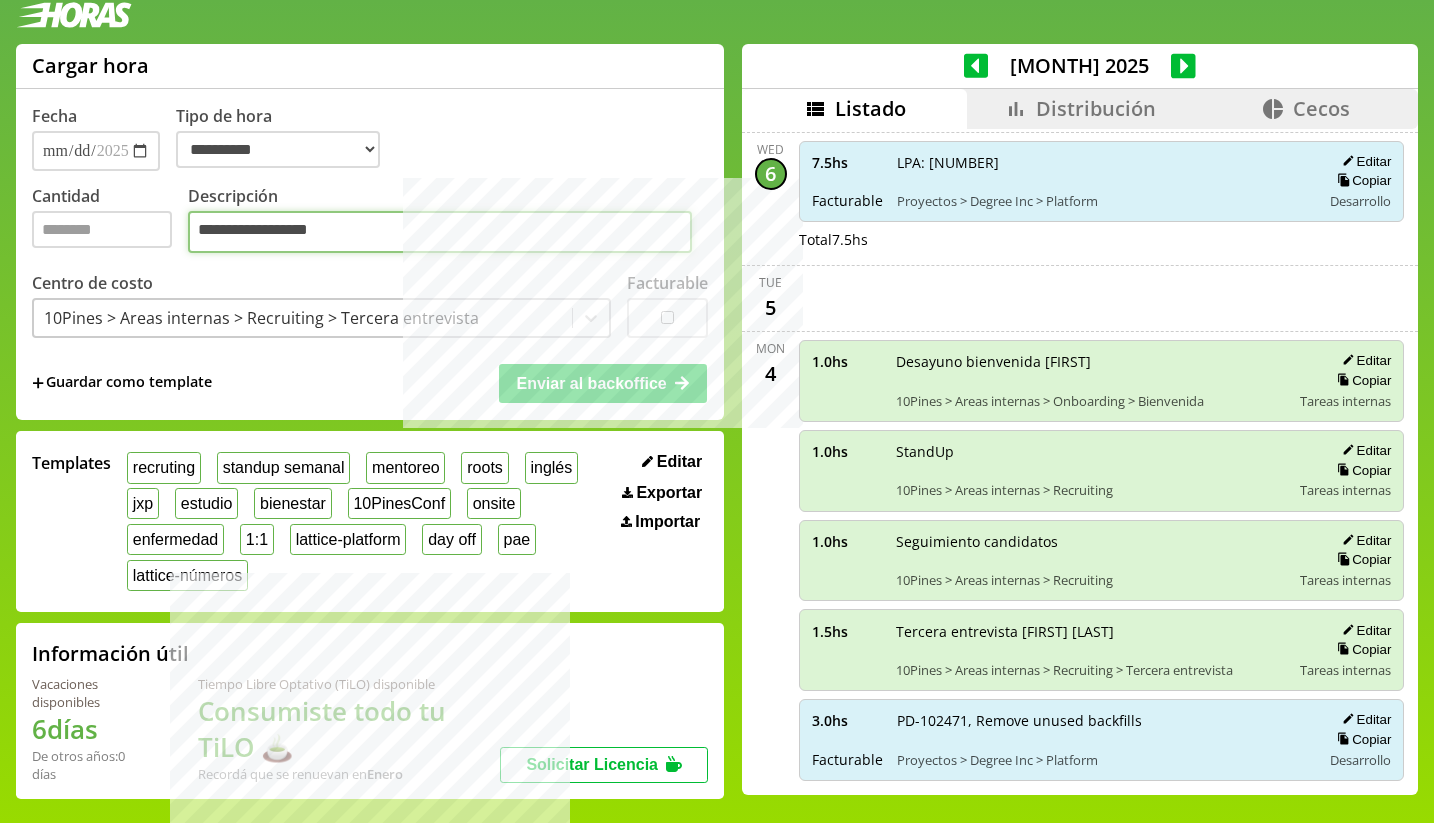 type on "**********" 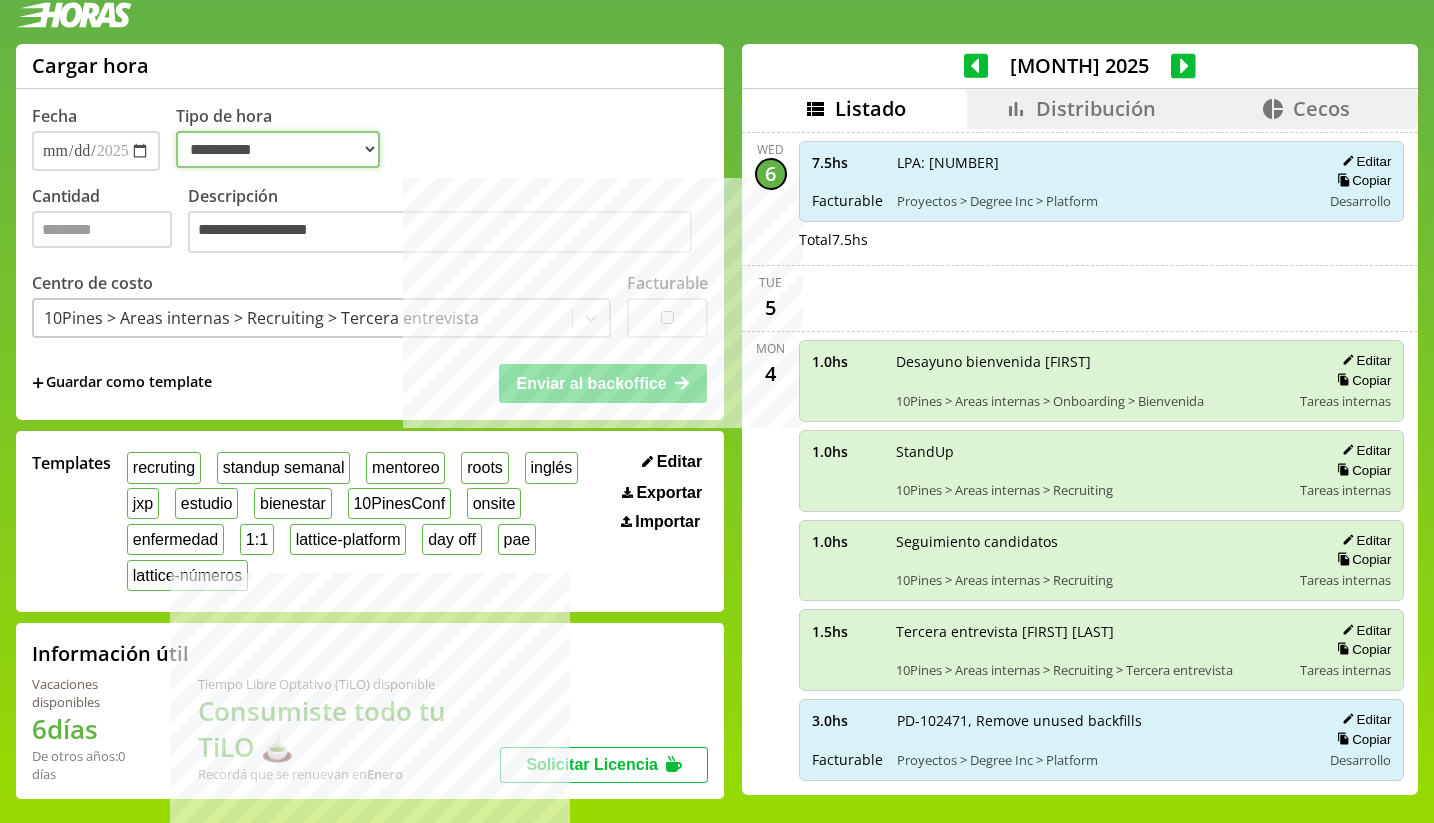 click on "**********" at bounding box center [278, 149] 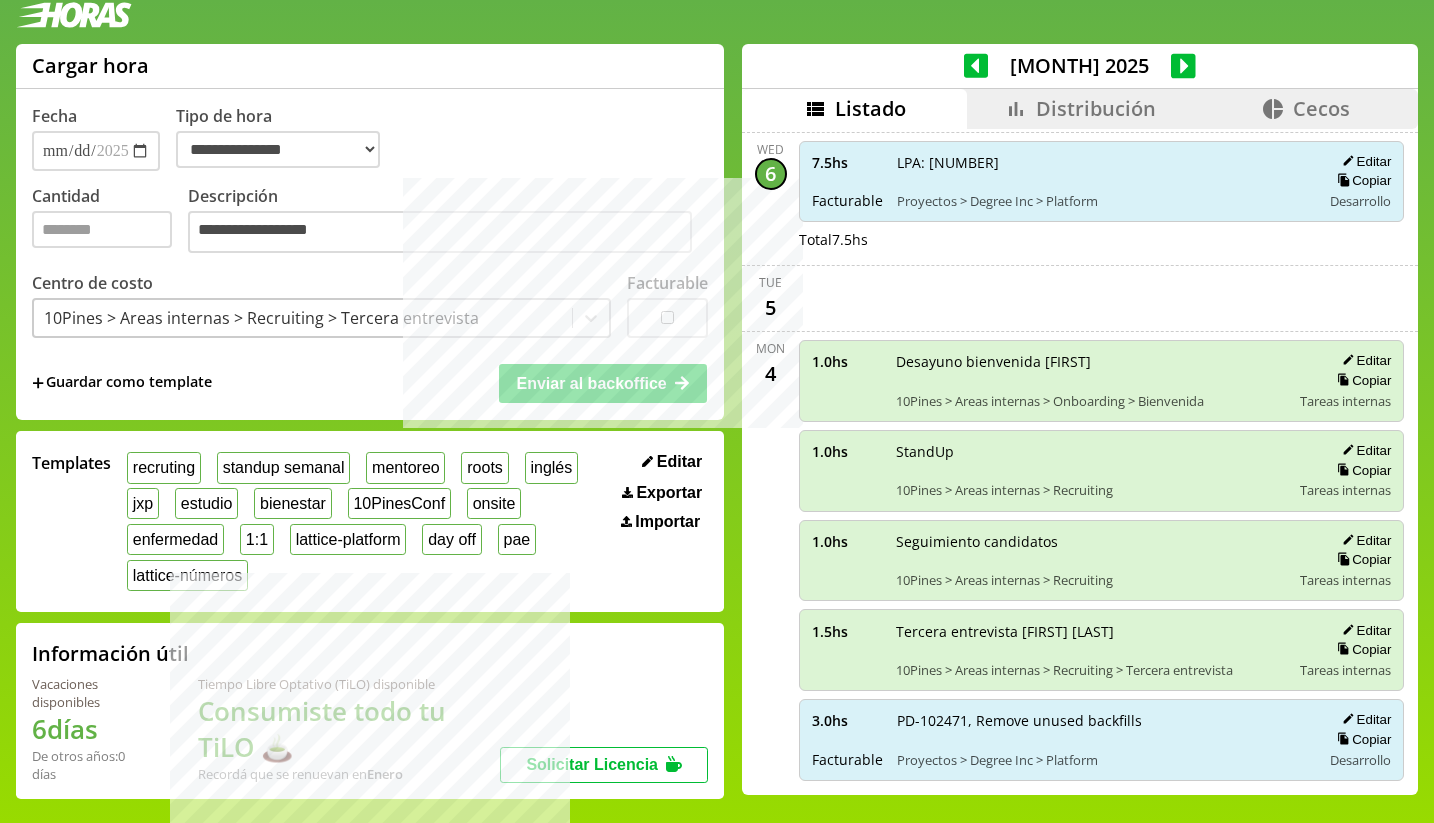 click on "**********" at bounding box center (370, 138) 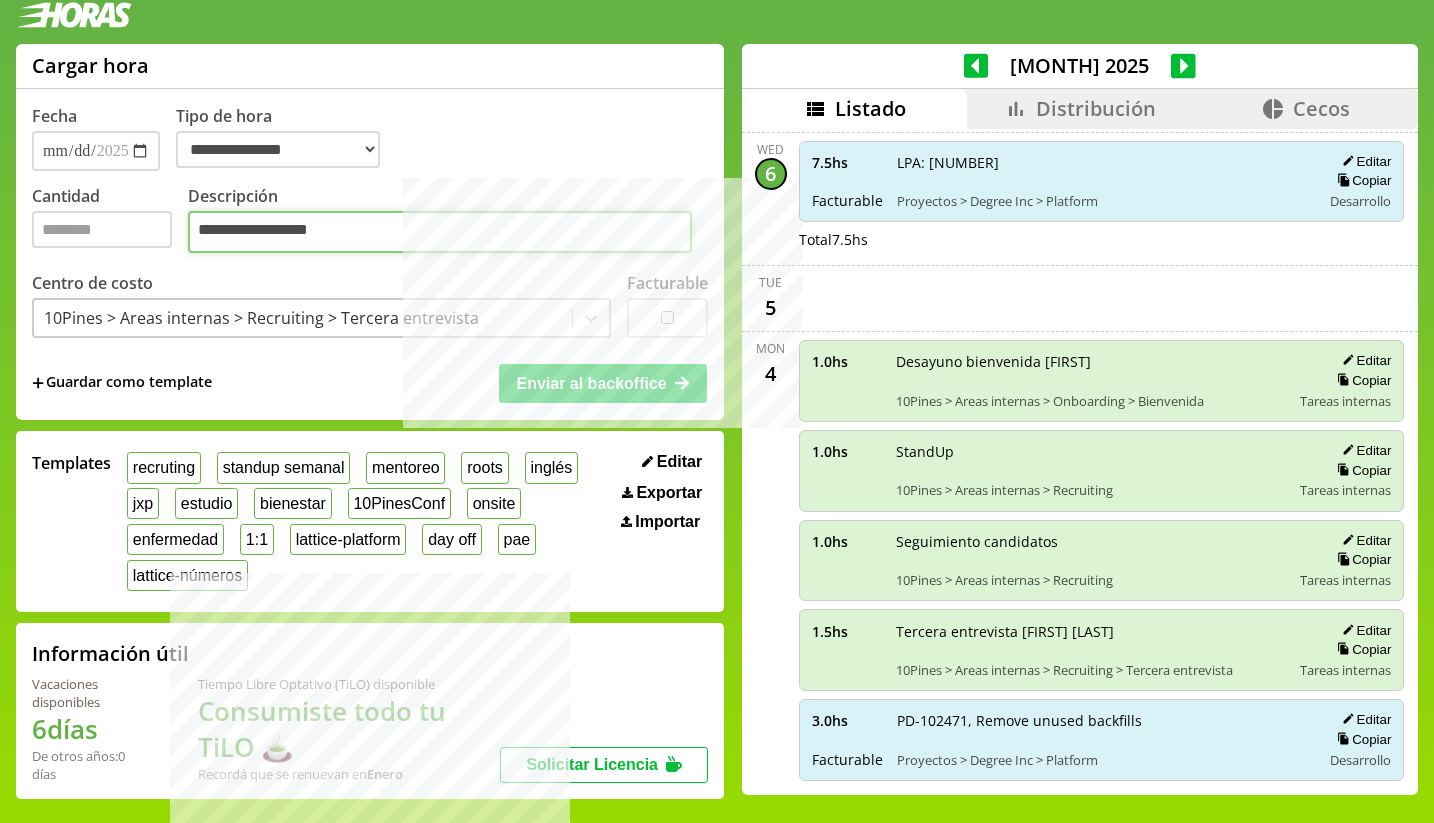 click on "**********" at bounding box center [440, 232] 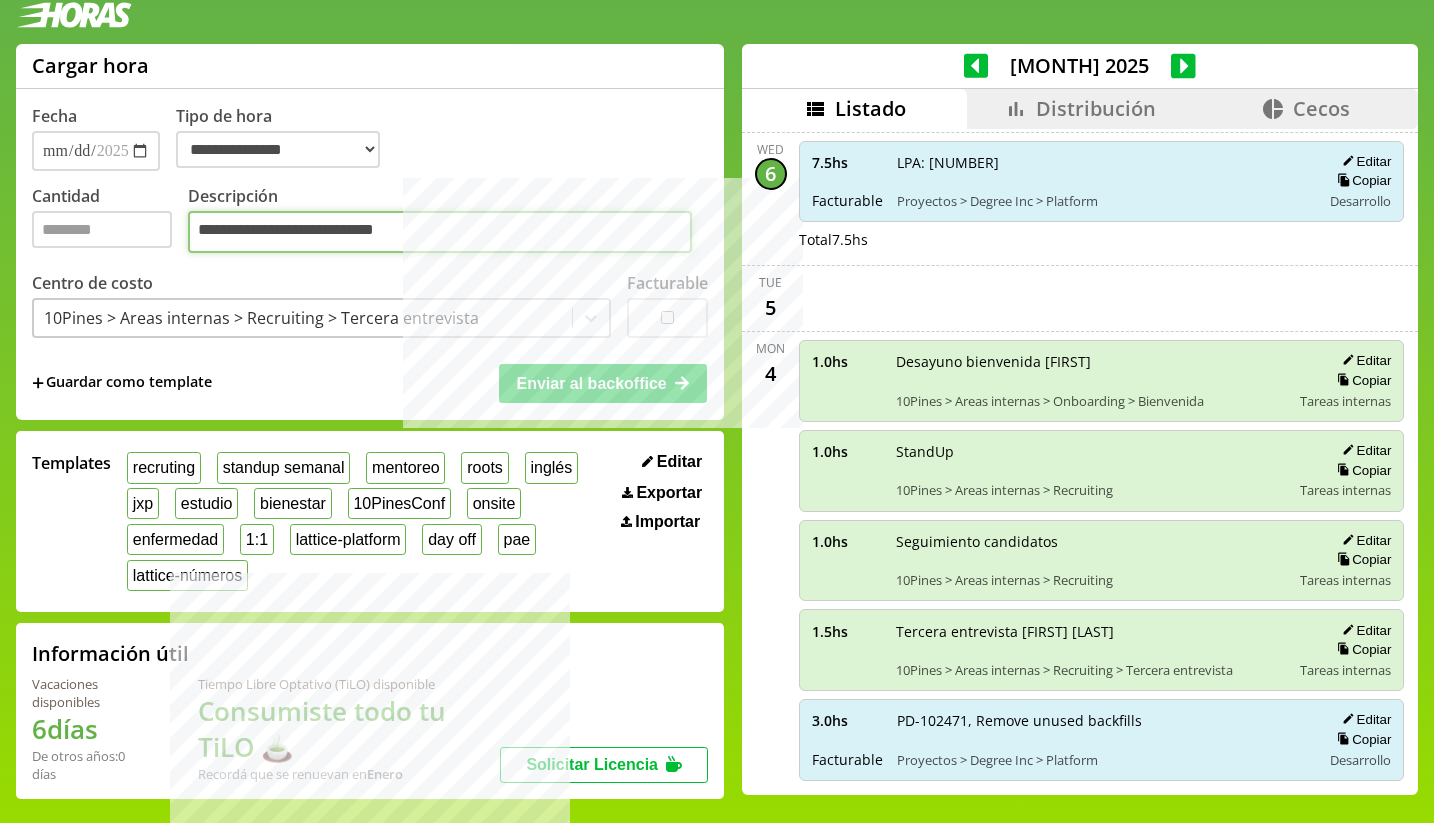 type on "**********" 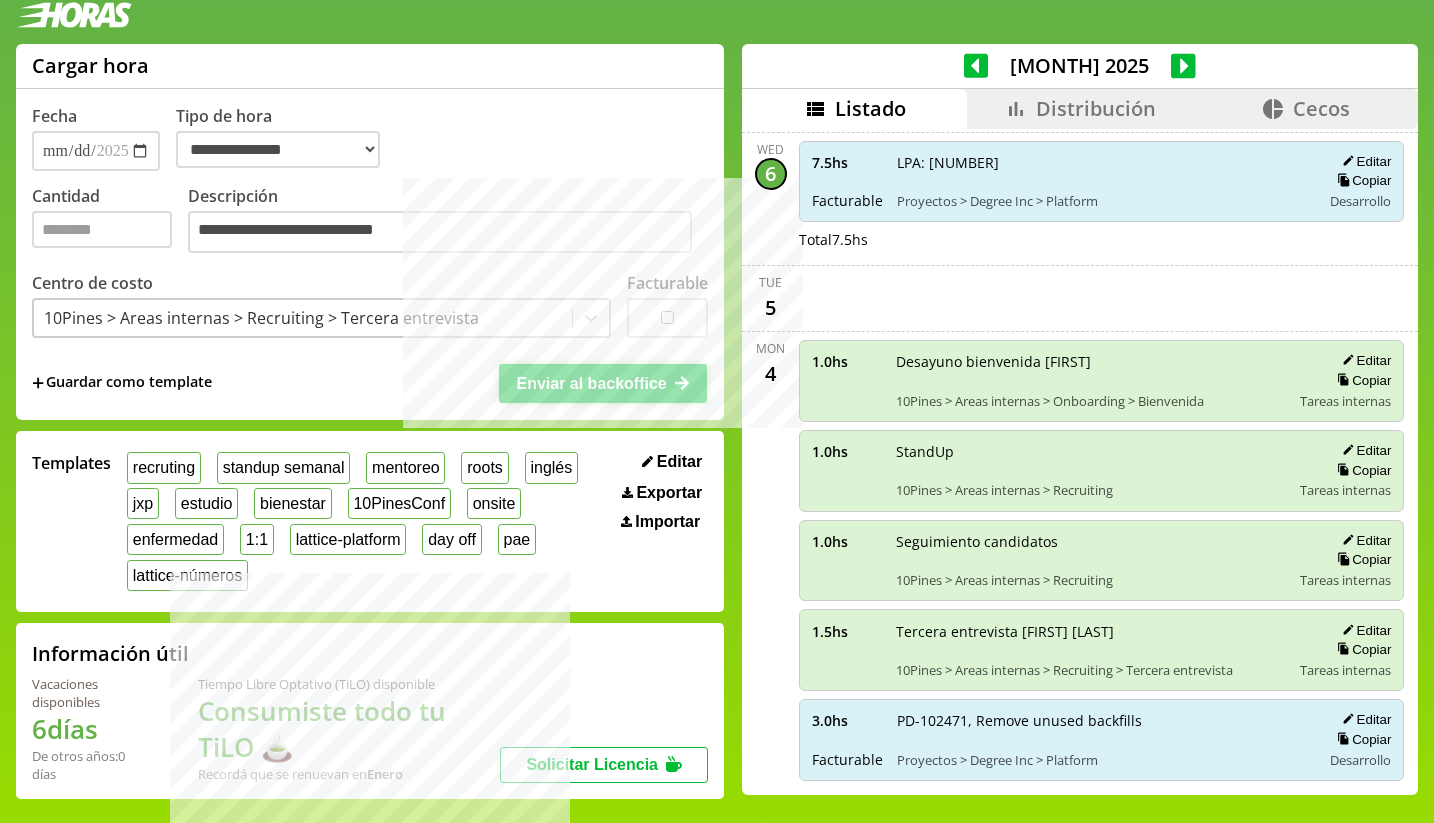 click on "Enviar al backoffice" at bounding box center (591, 383) 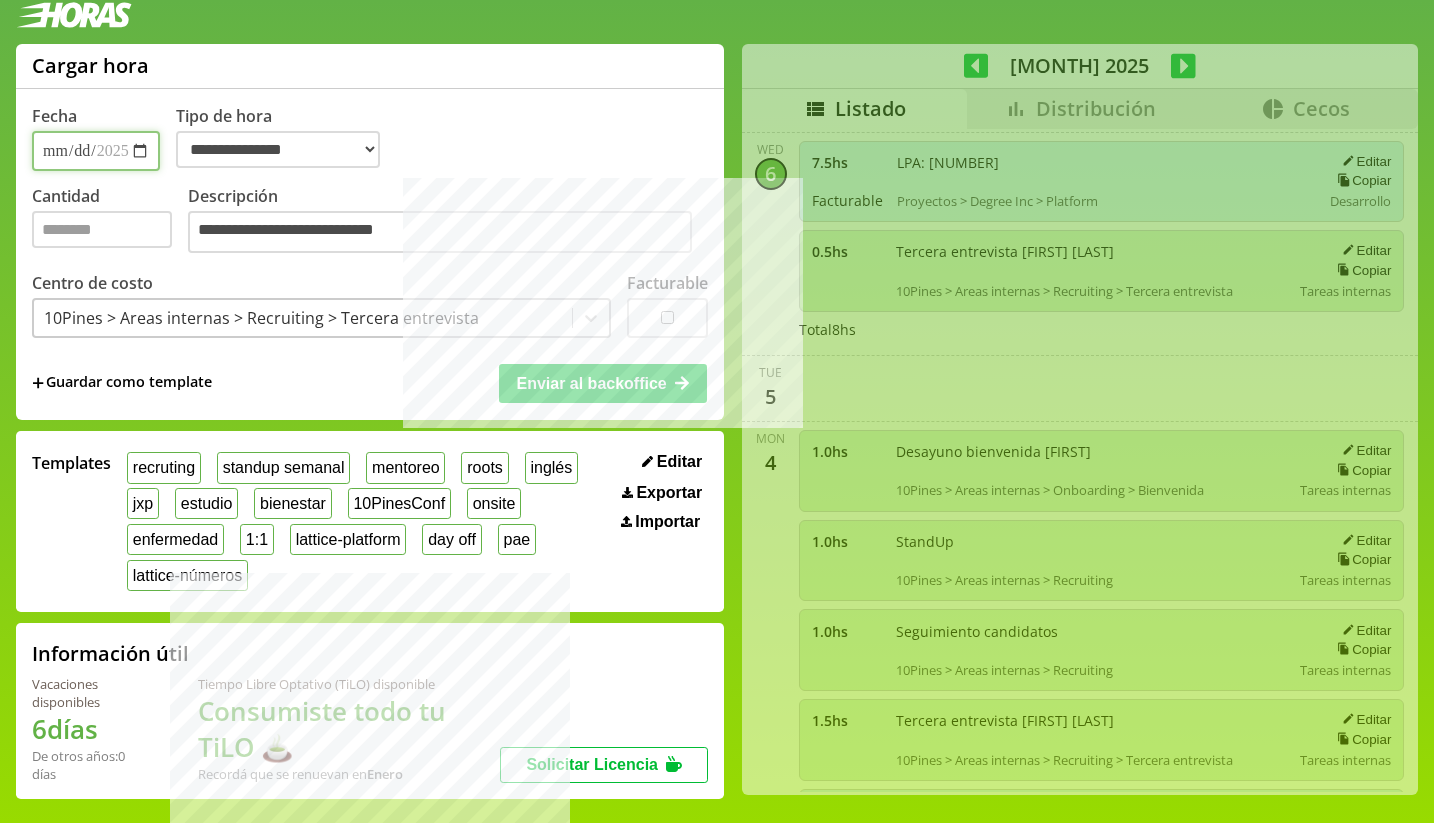 select on "**********" 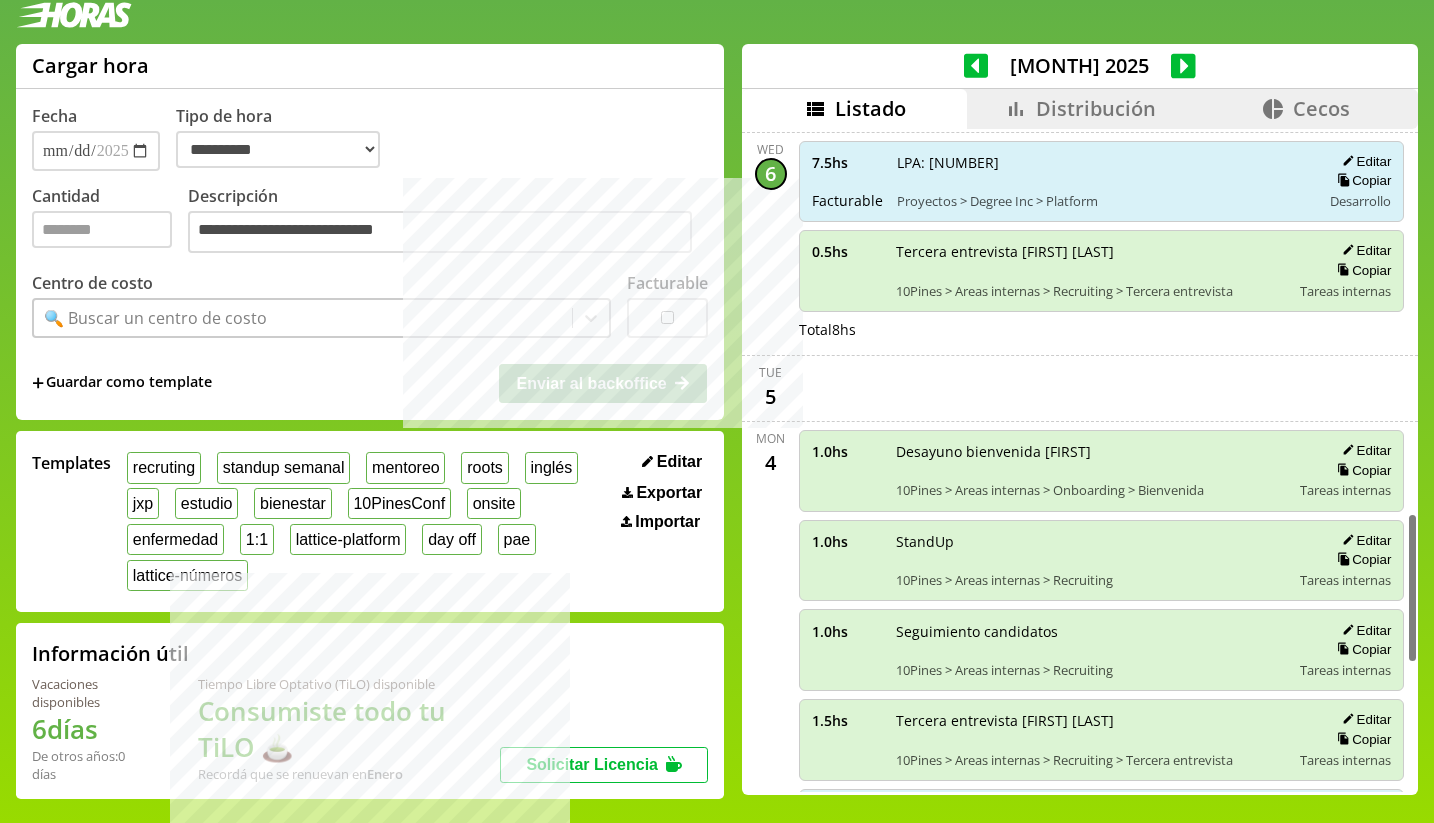 click on "Distribución" at bounding box center (1096, 108) 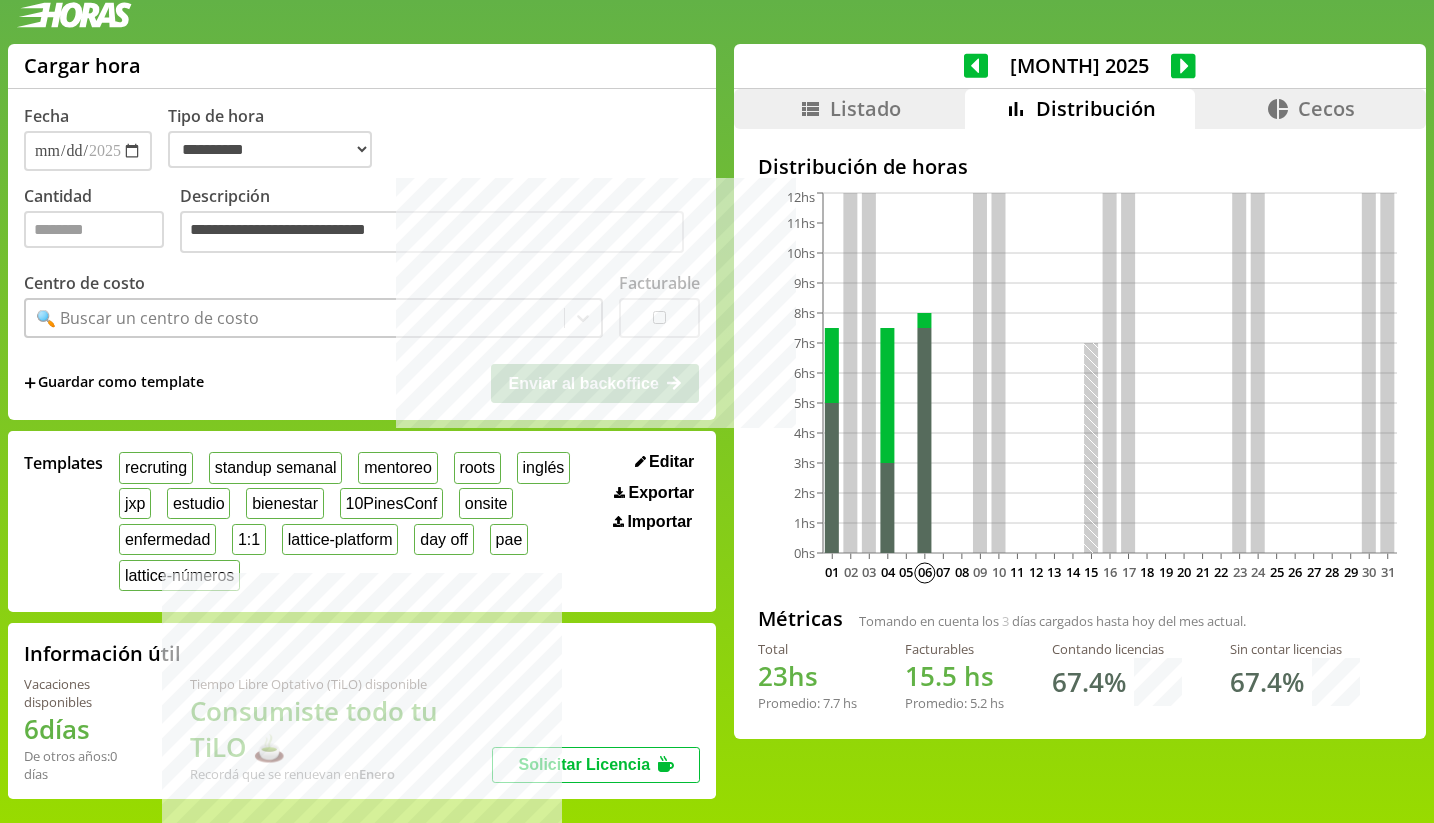 click on "Listado" at bounding box center [849, 109] 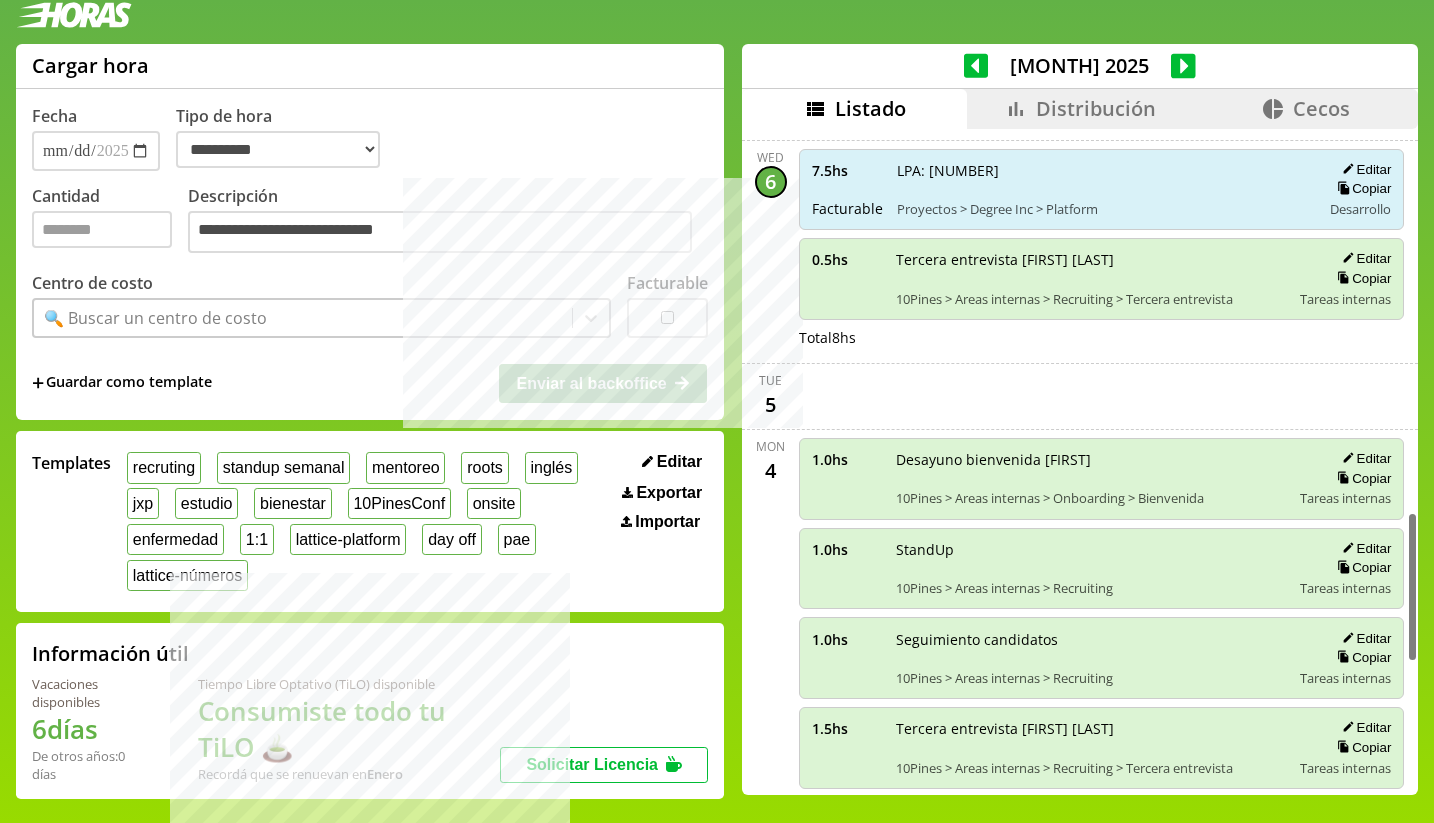 scroll, scrollTop: 1699, scrollLeft: 0, axis: vertical 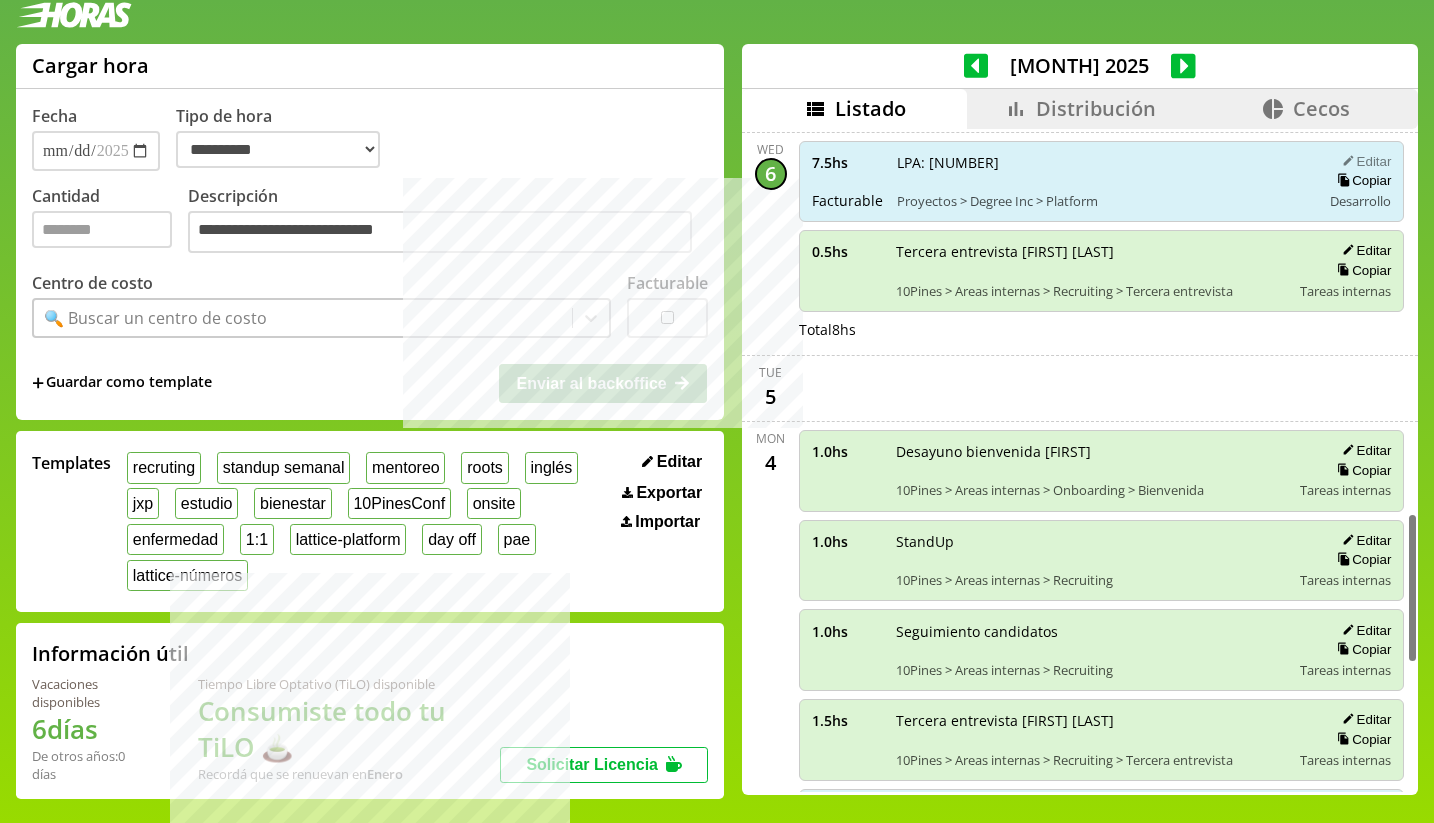 click on "Editar" at bounding box center [1363, 161] 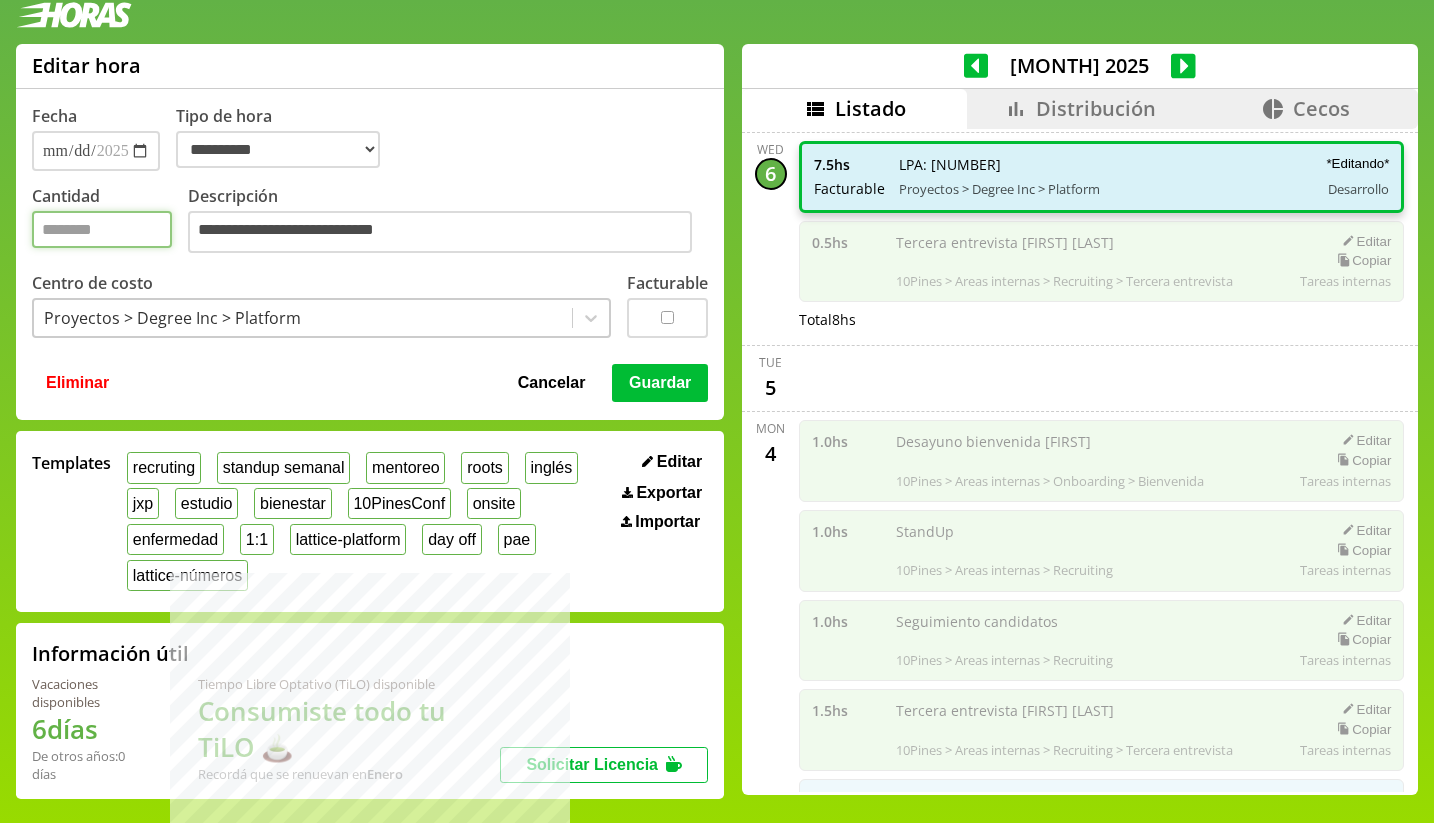 click on "***" at bounding box center [102, 229] 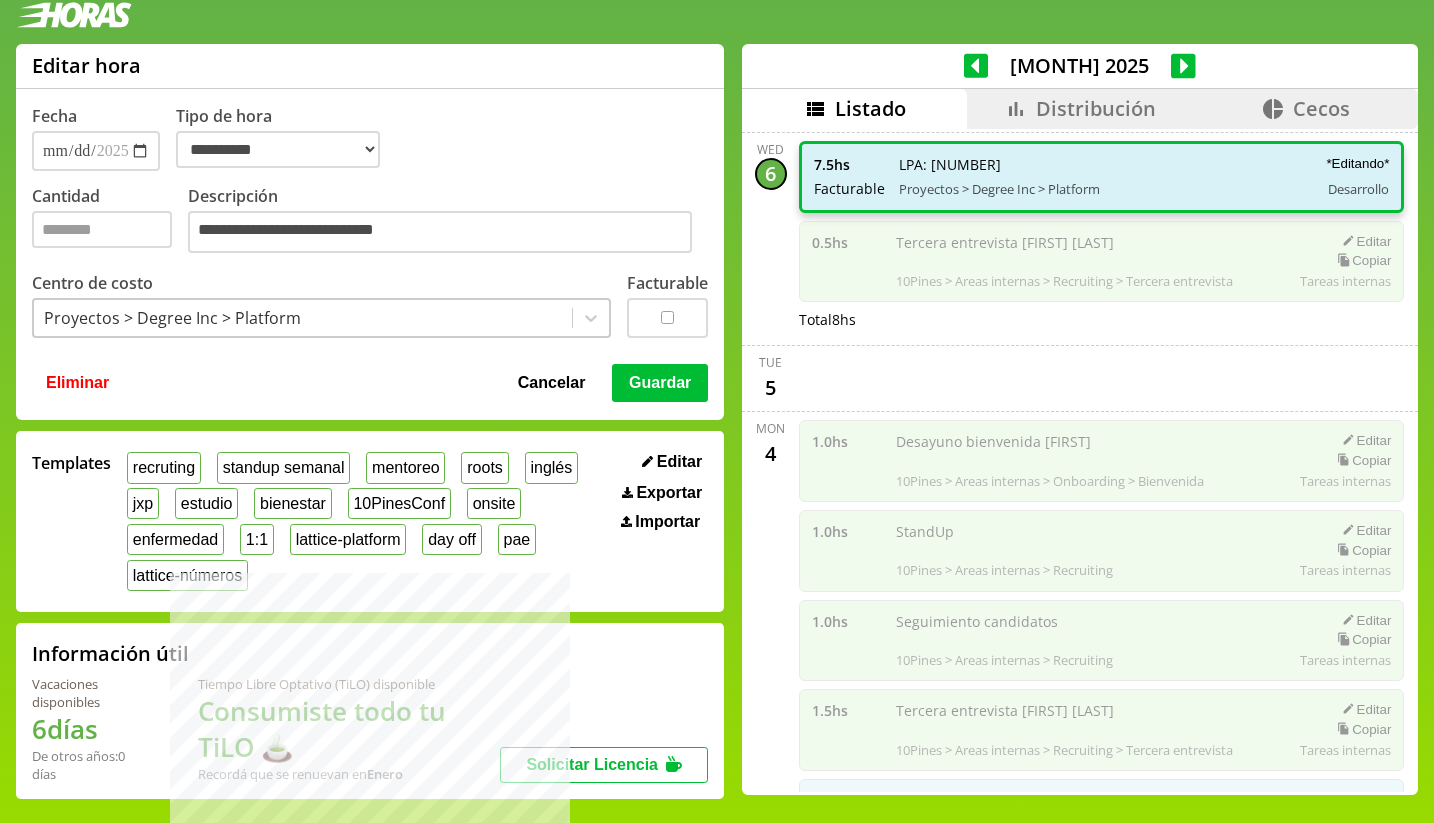 click on "Guardar" at bounding box center [660, 383] 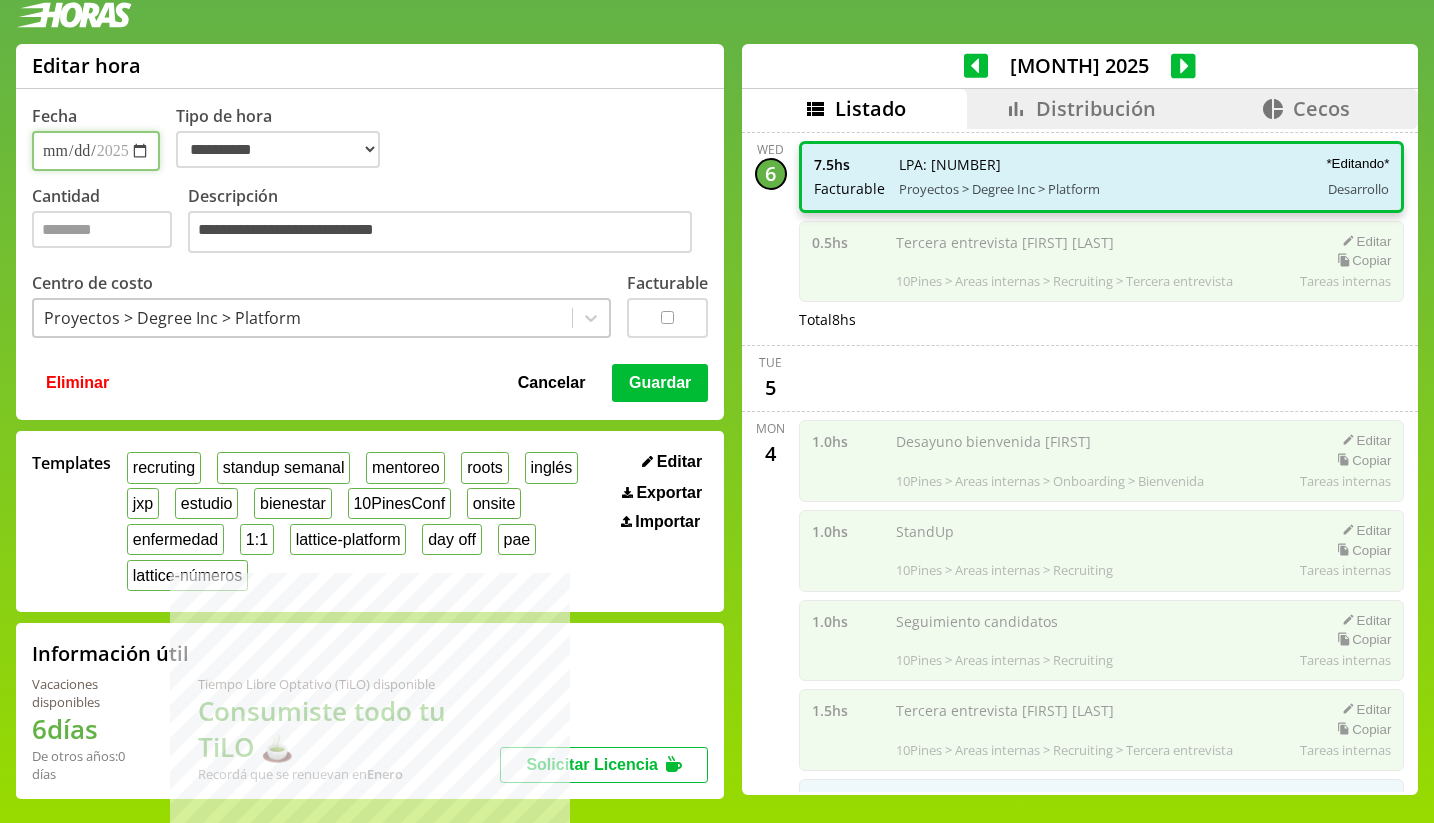 type 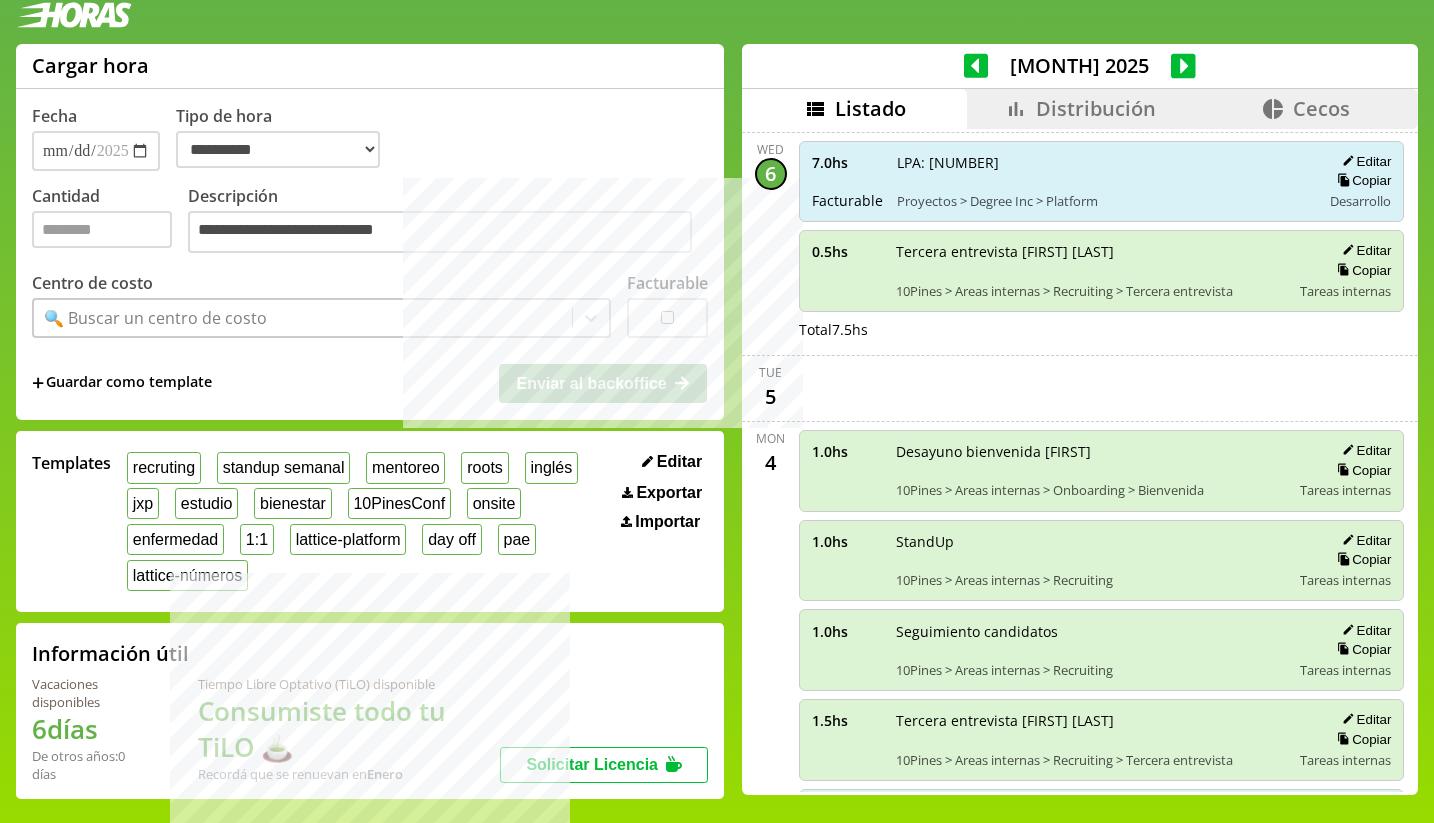click on "Distribución" at bounding box center (1096, 108) 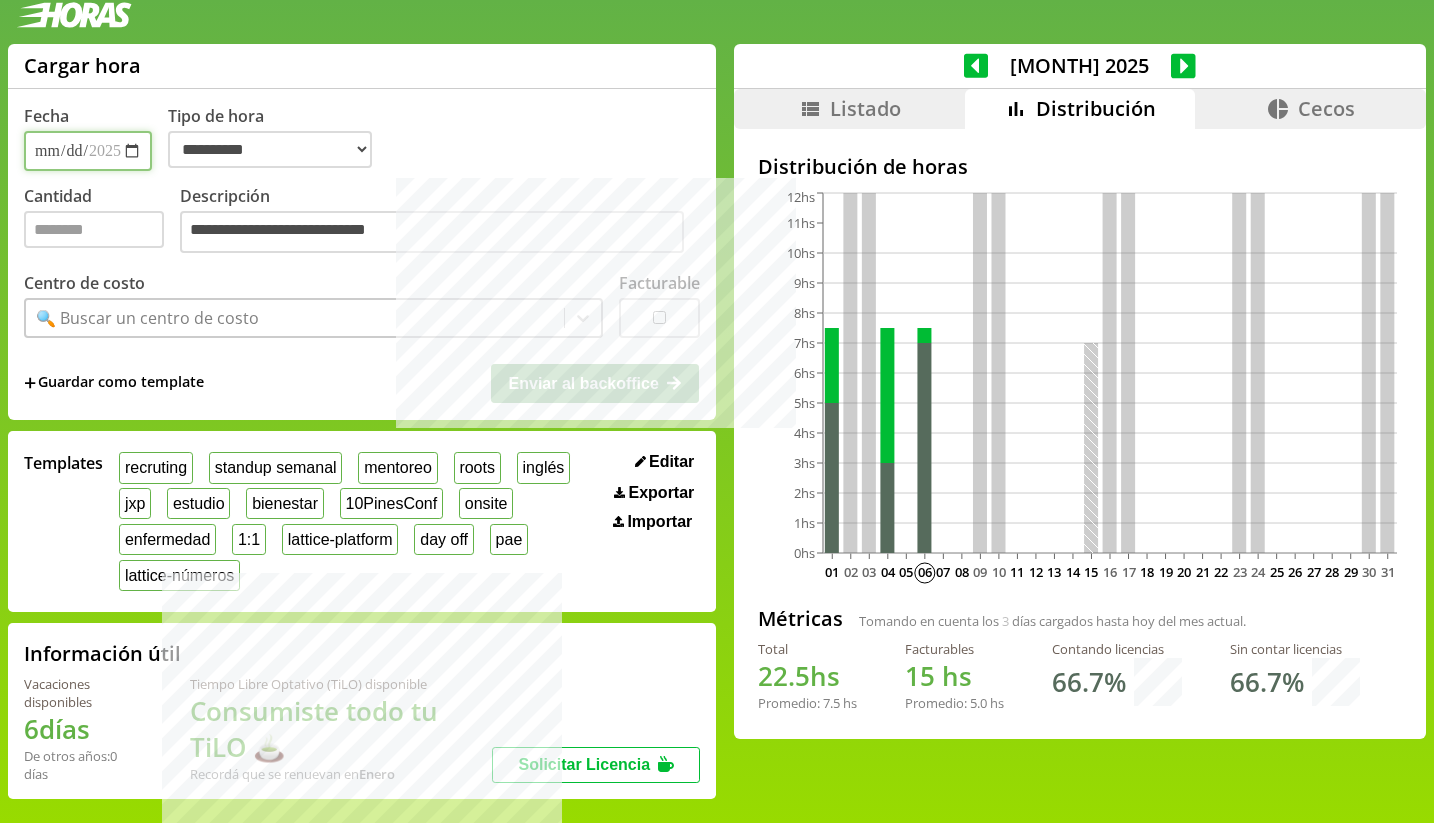 click on "**********" at bounding box center [88, 151] 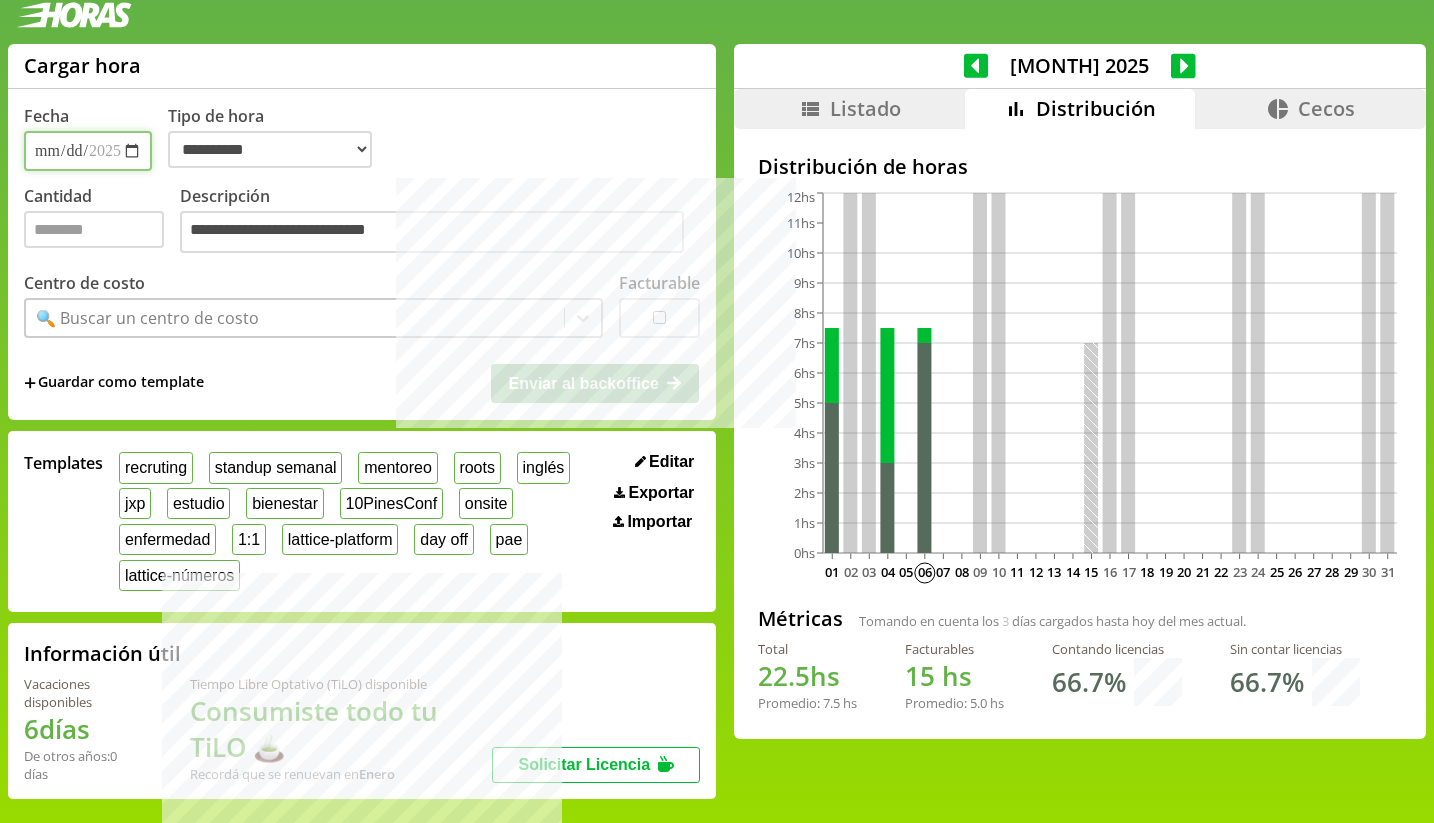 type on "**********" 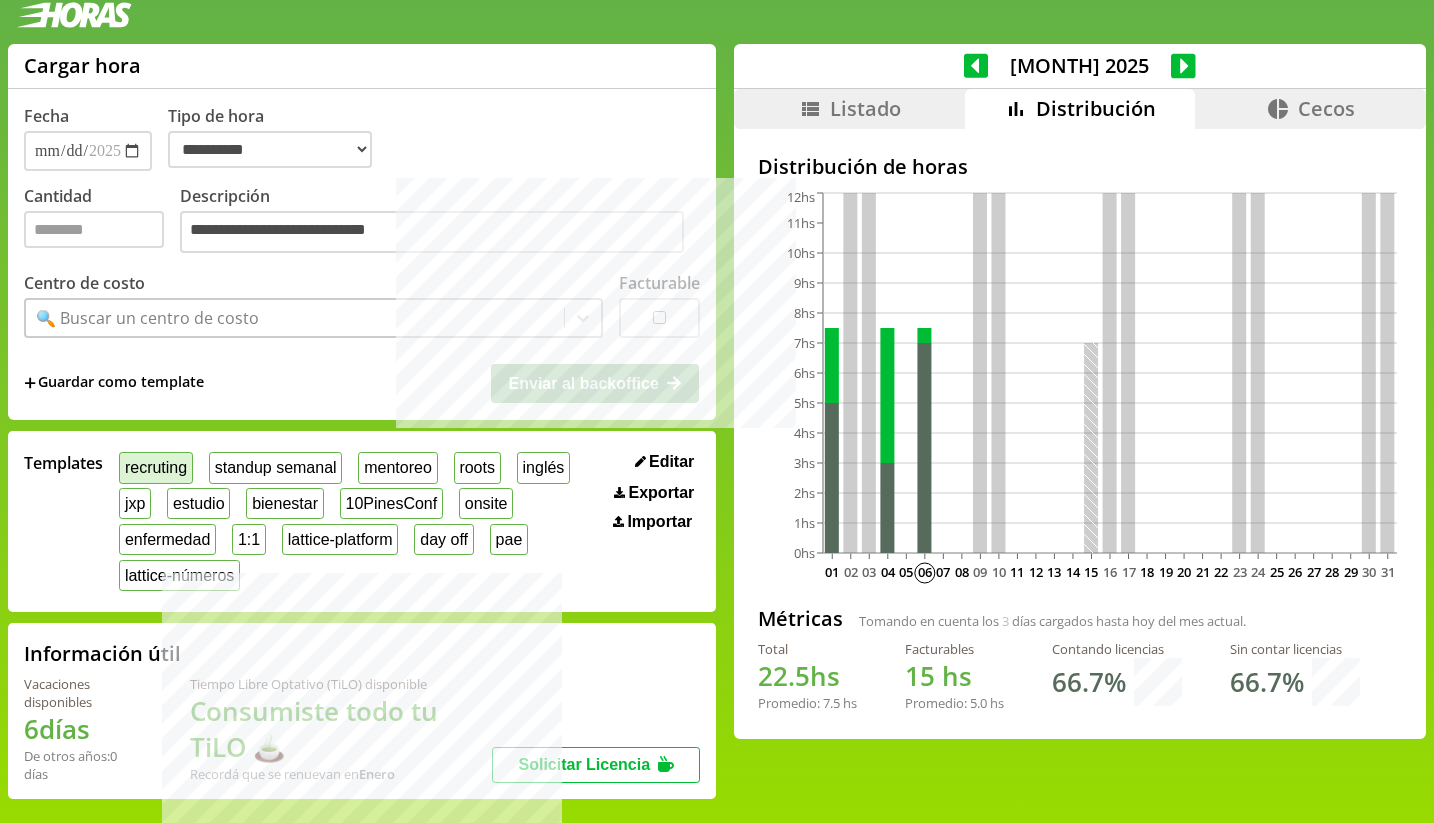 click on "recruting" at bounding box center [156, 467] 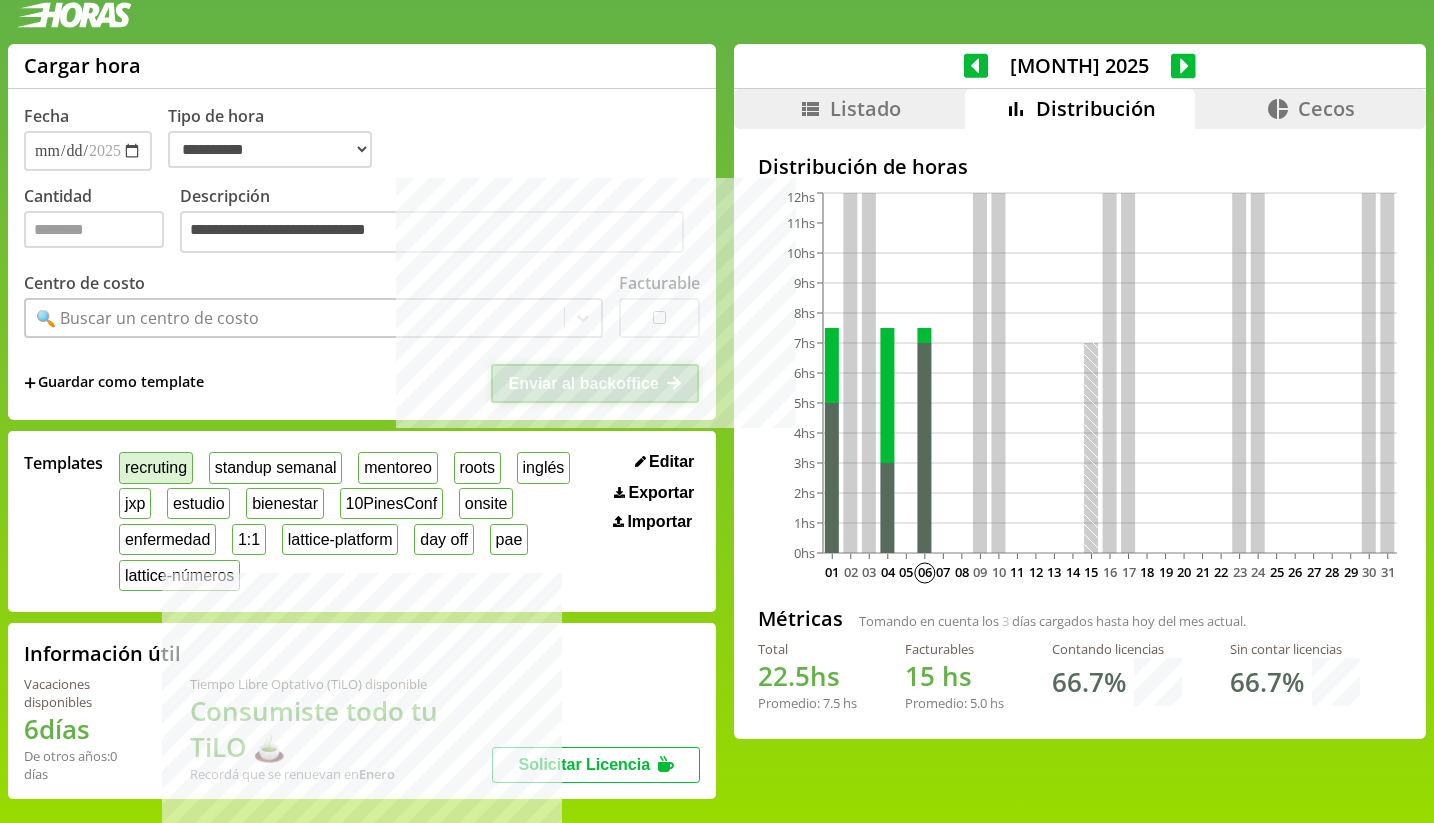 select on "**********" 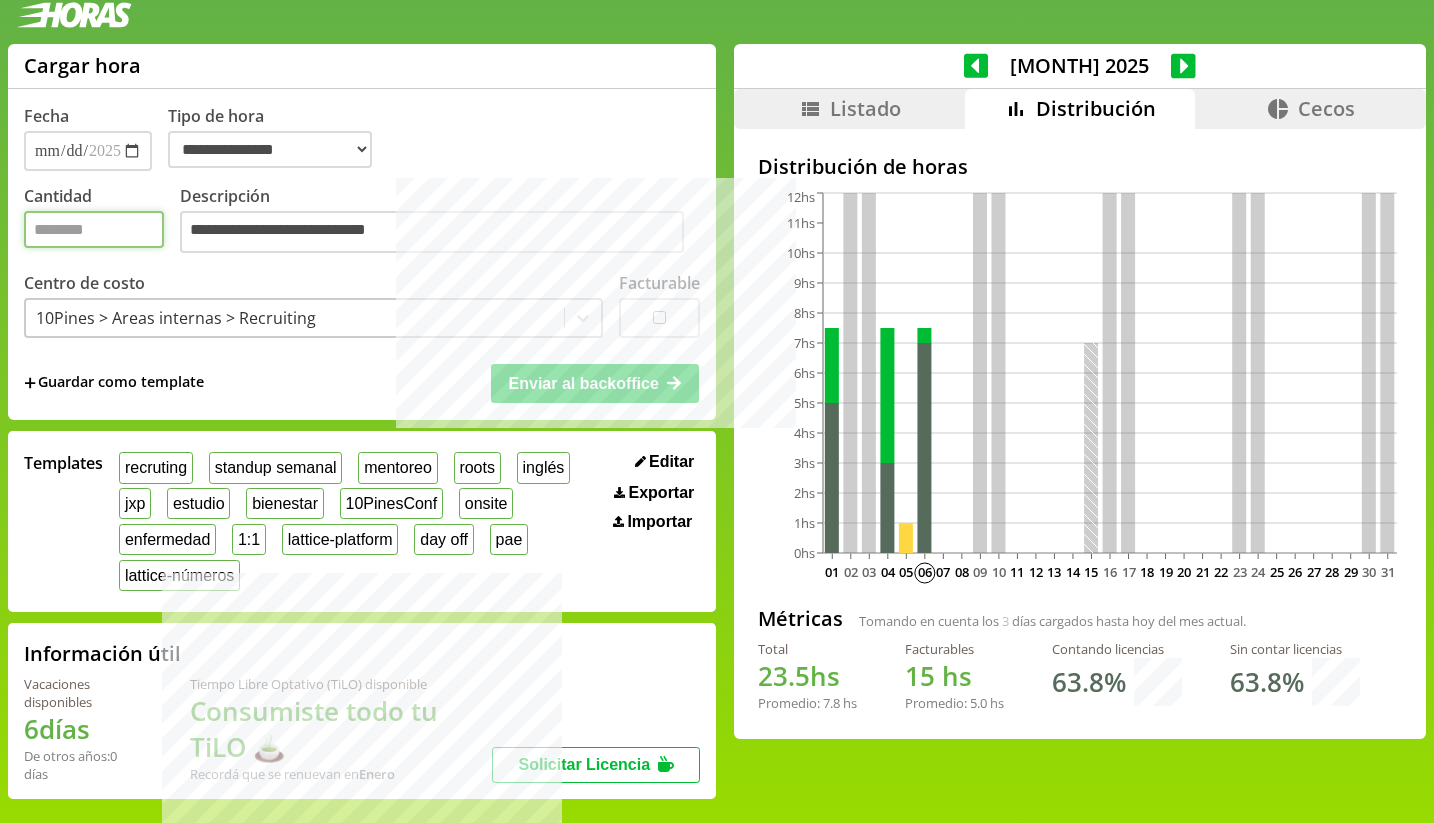 click on "*" at bounding box center (94, 229) 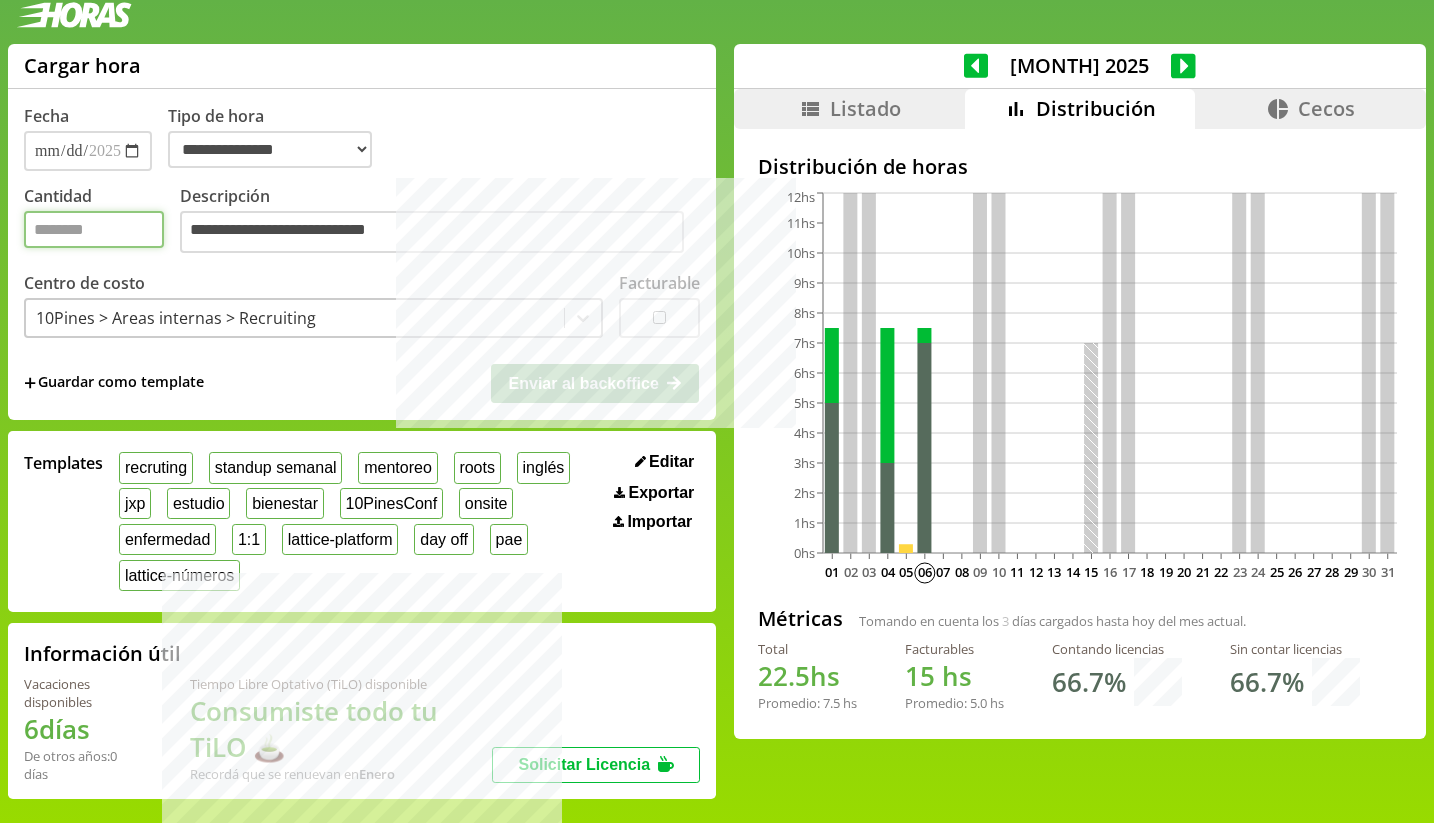 type on "*" 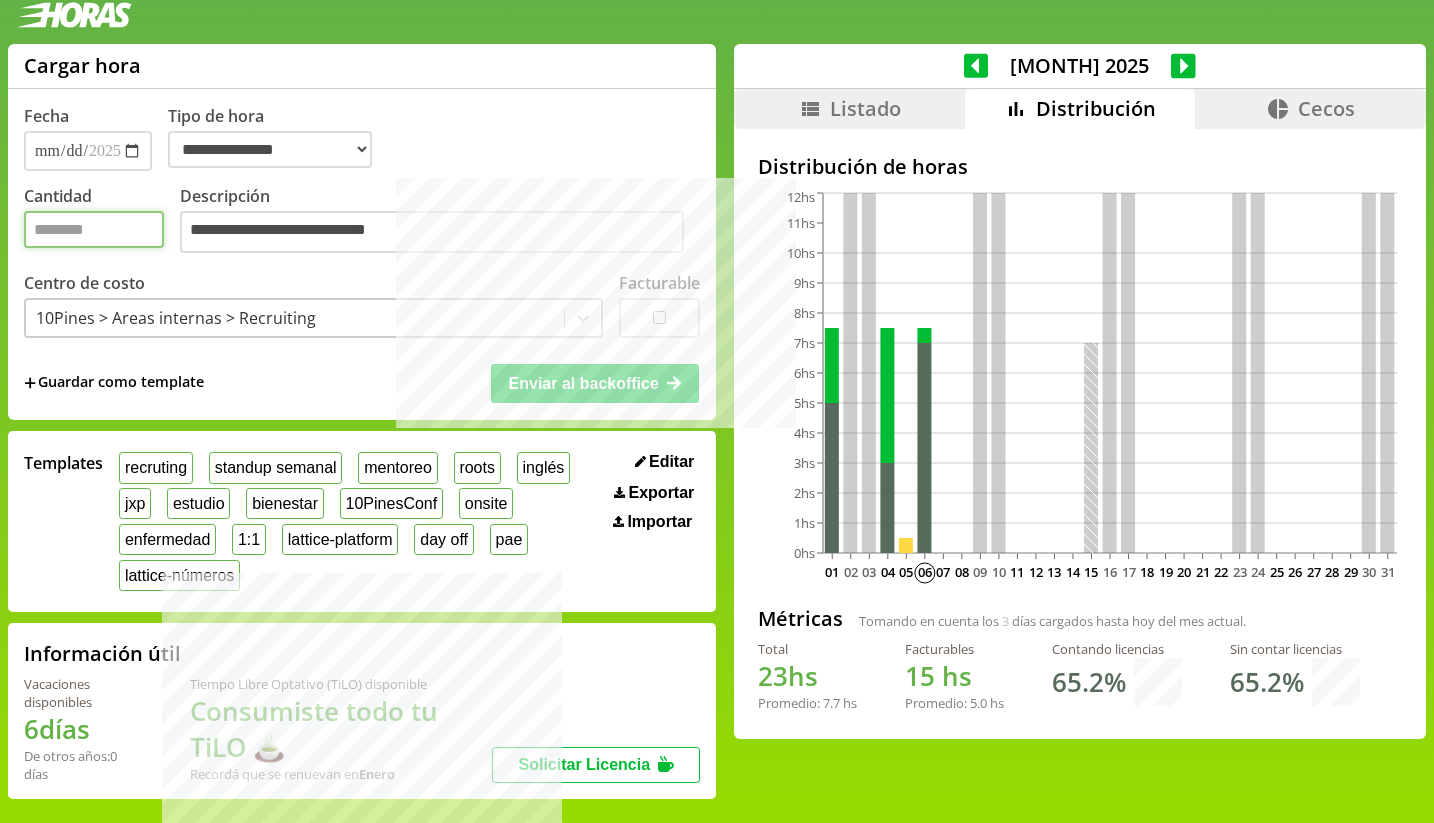 type on "***" 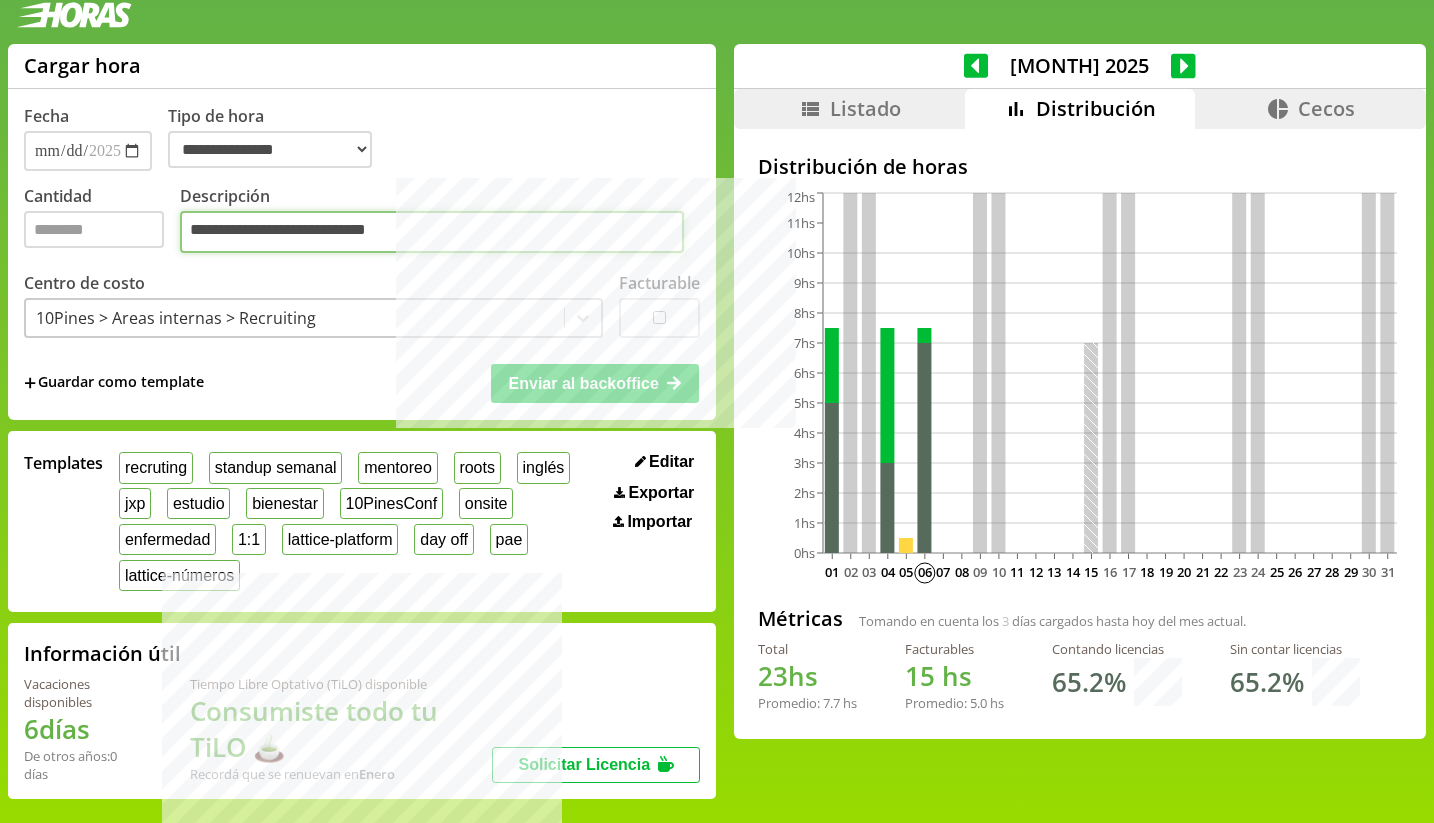 click on "*******" at bounding box center [432, 232] 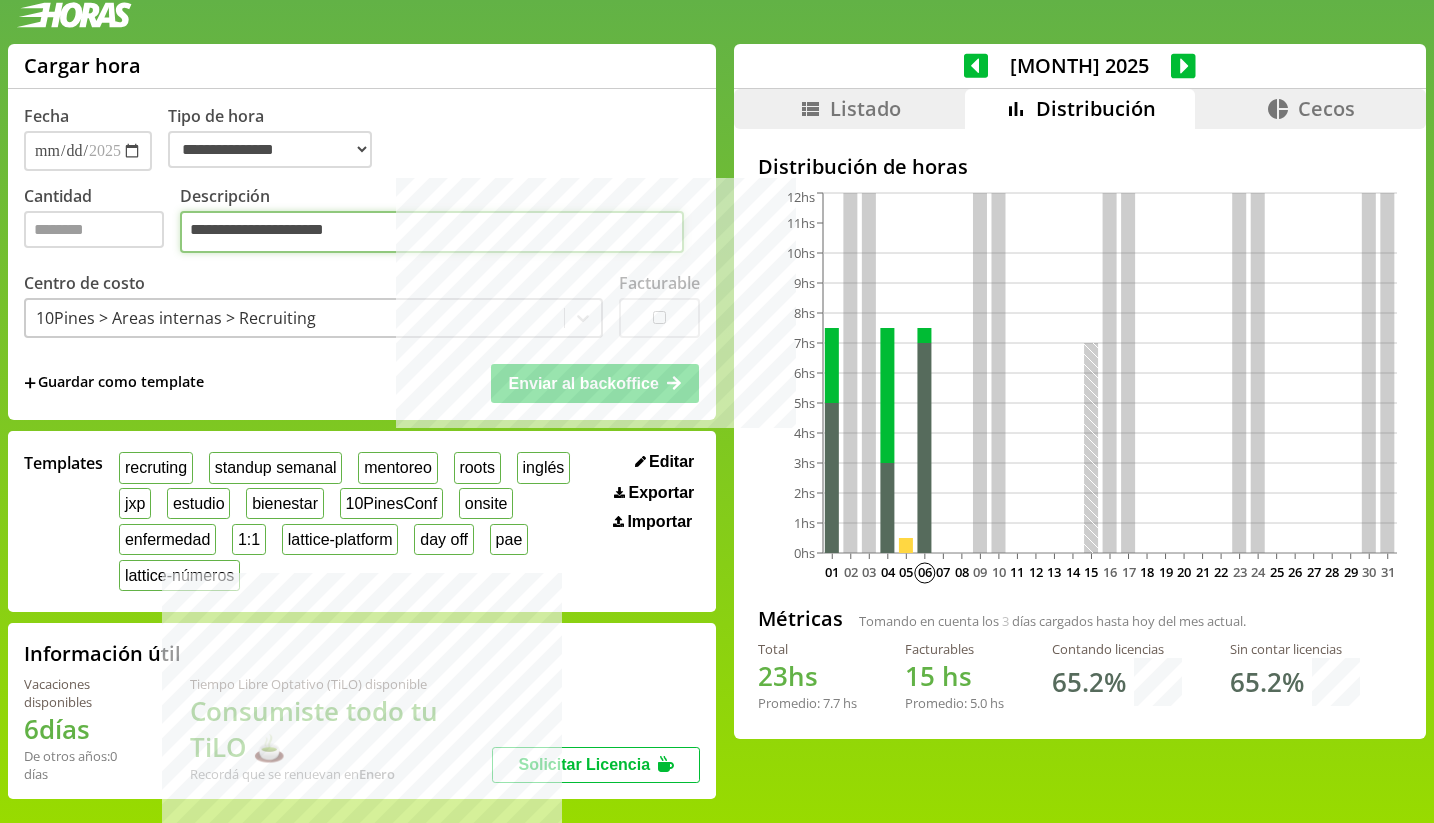 type on "**********" 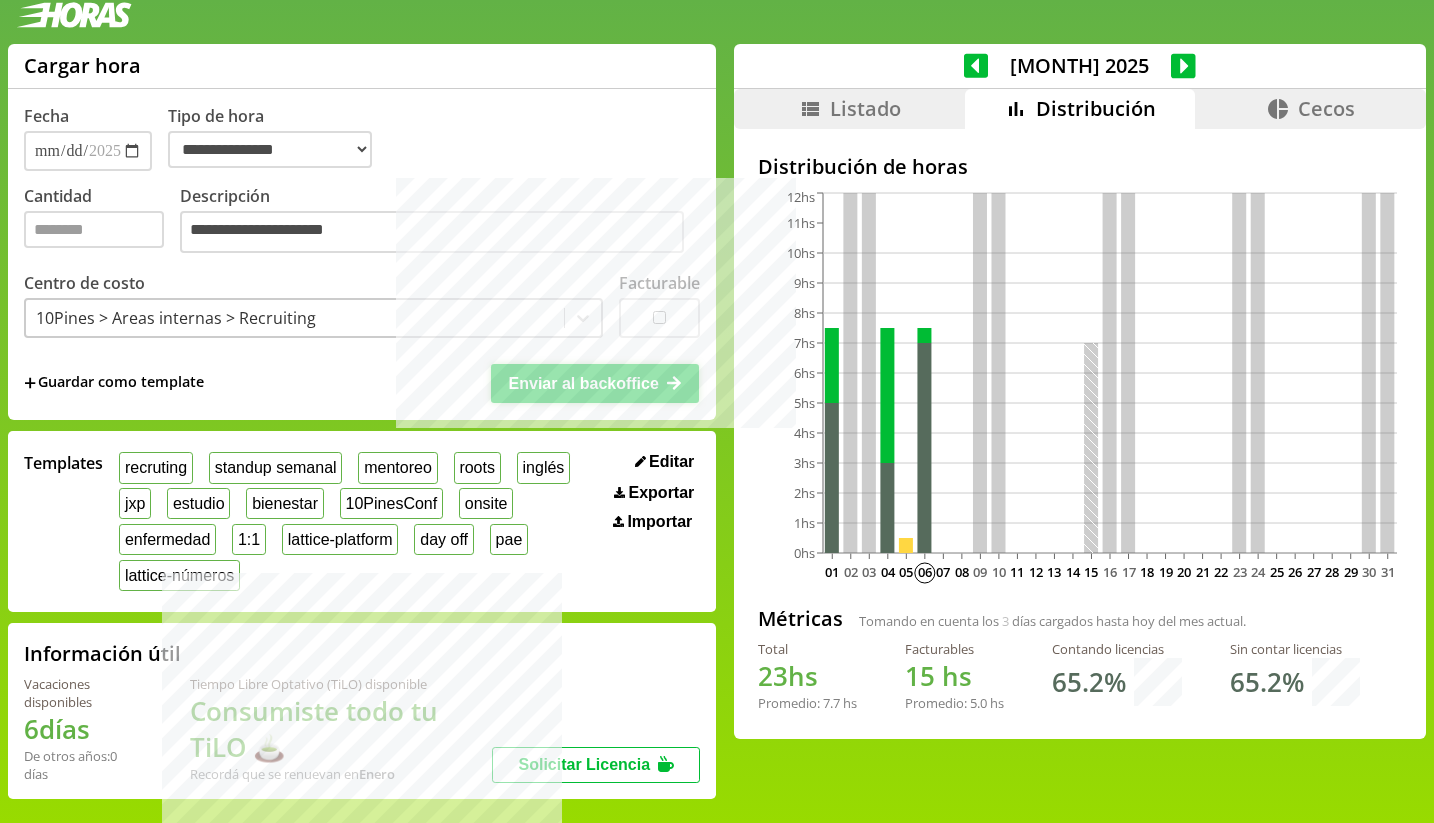 click on "Enviar al backoffice" at bounding box center [584, 383] 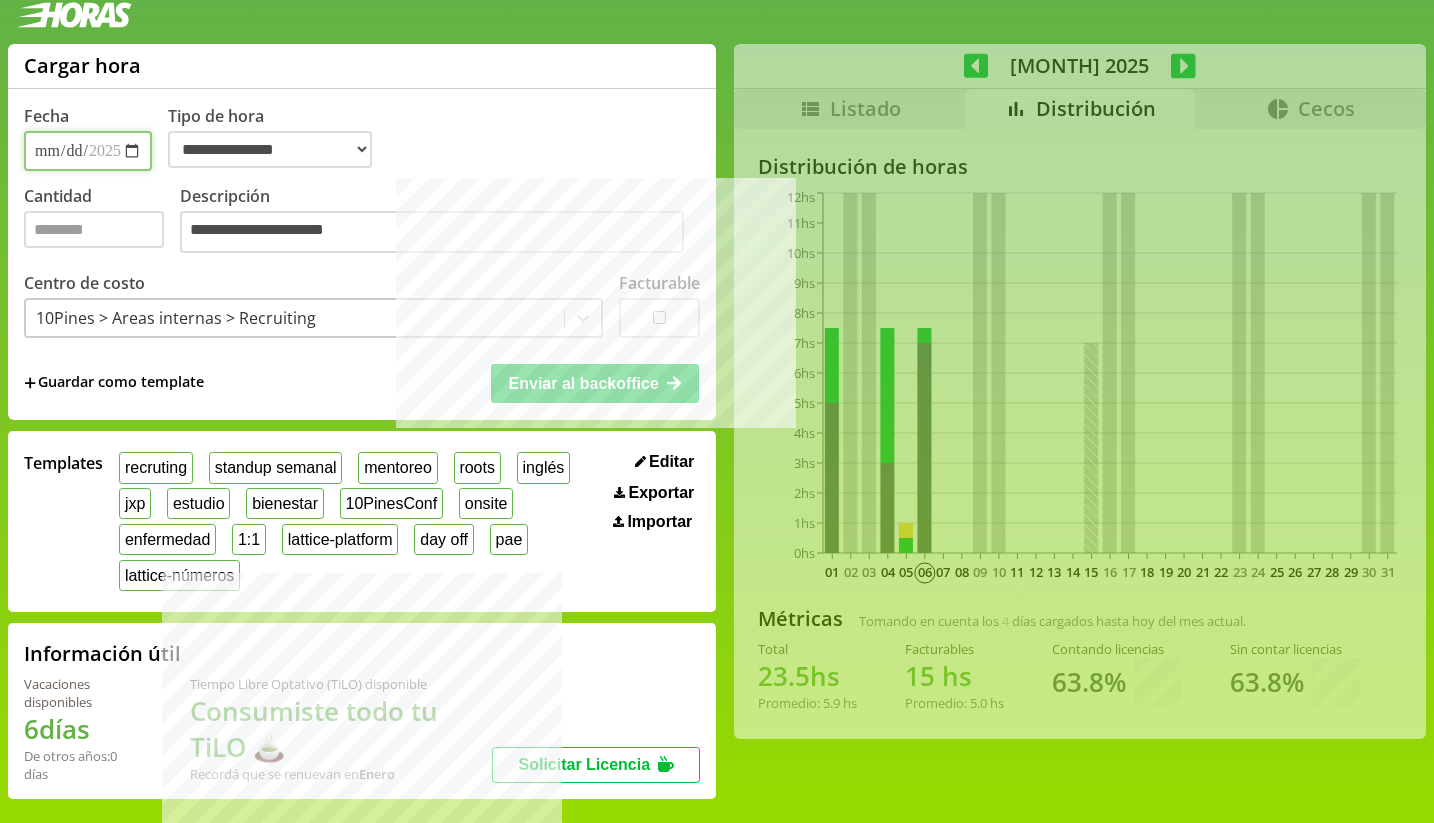 select on "**********" 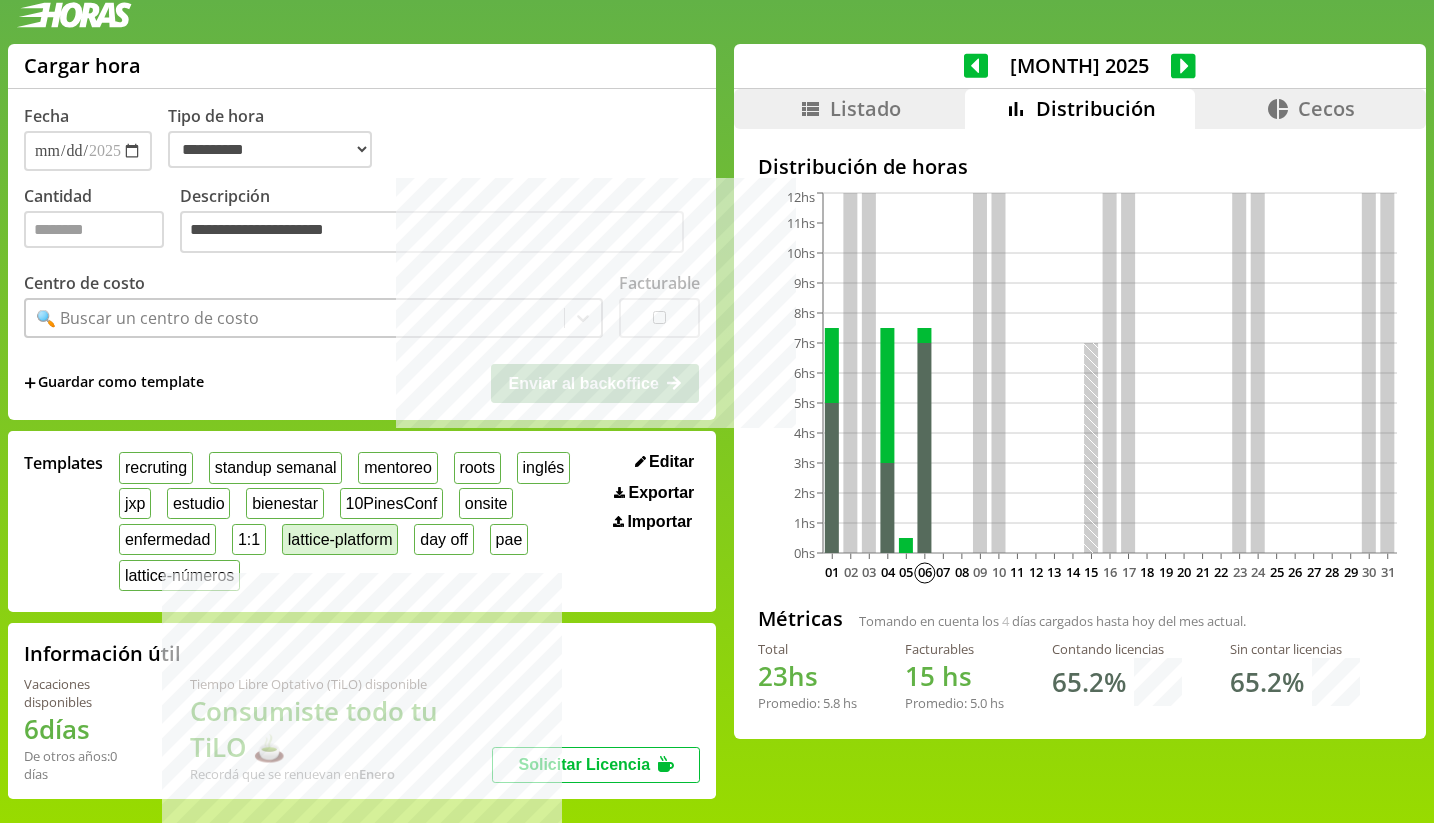 click on "lattice-platform" at bounding box center (340, 539) 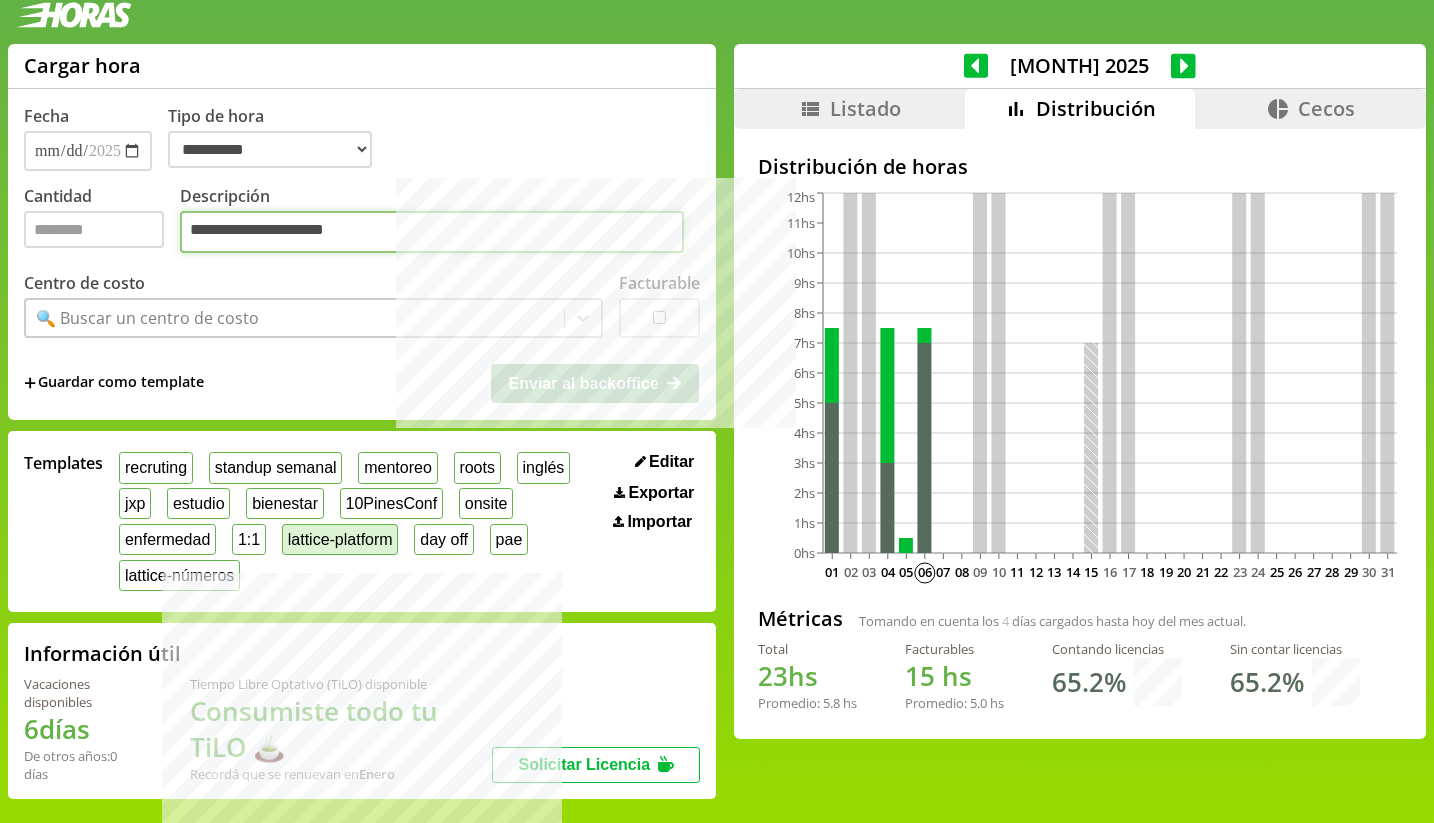 type on "*" 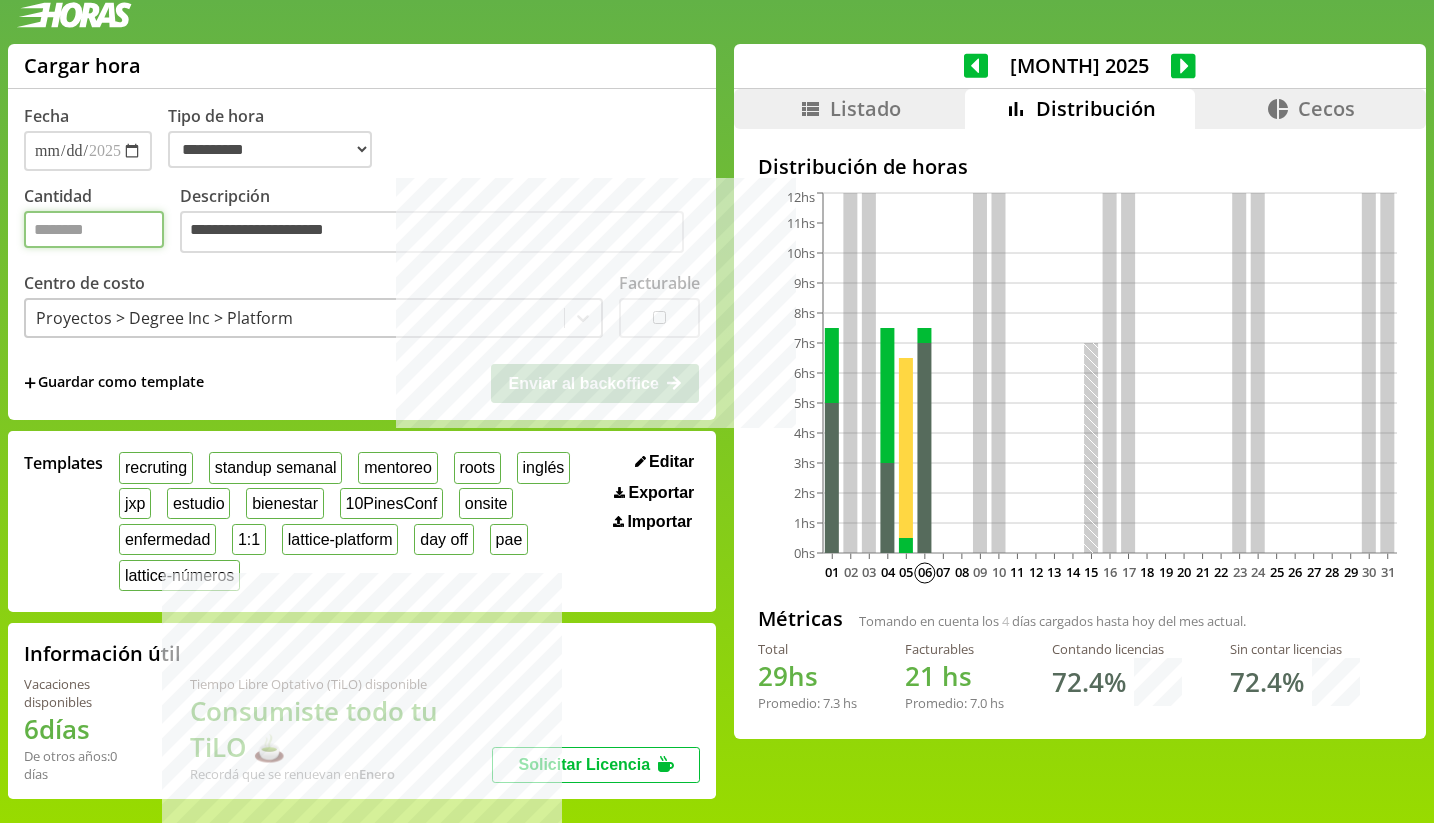 click on "*" at bounding box center [94, 229] 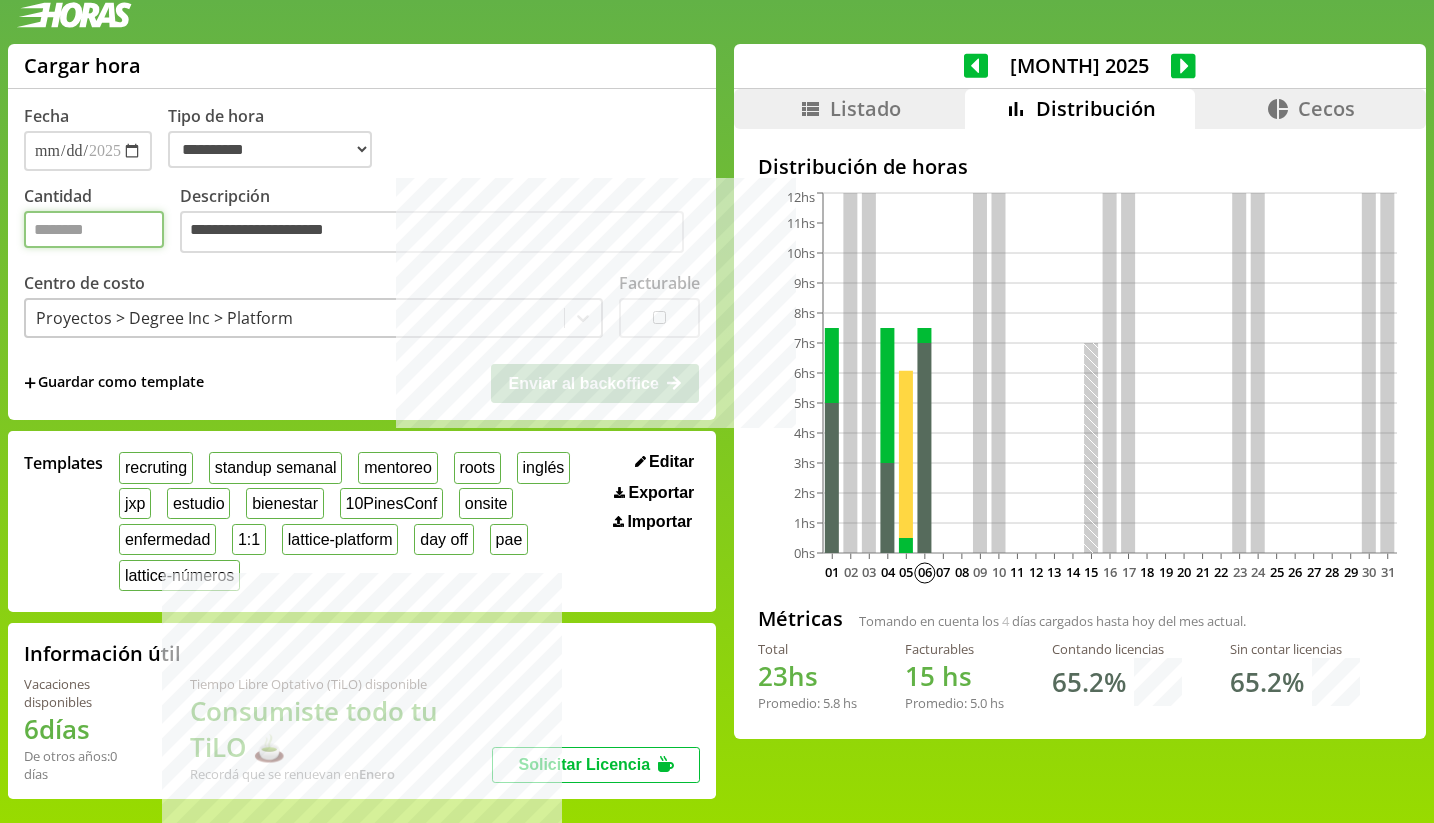 type on "***" 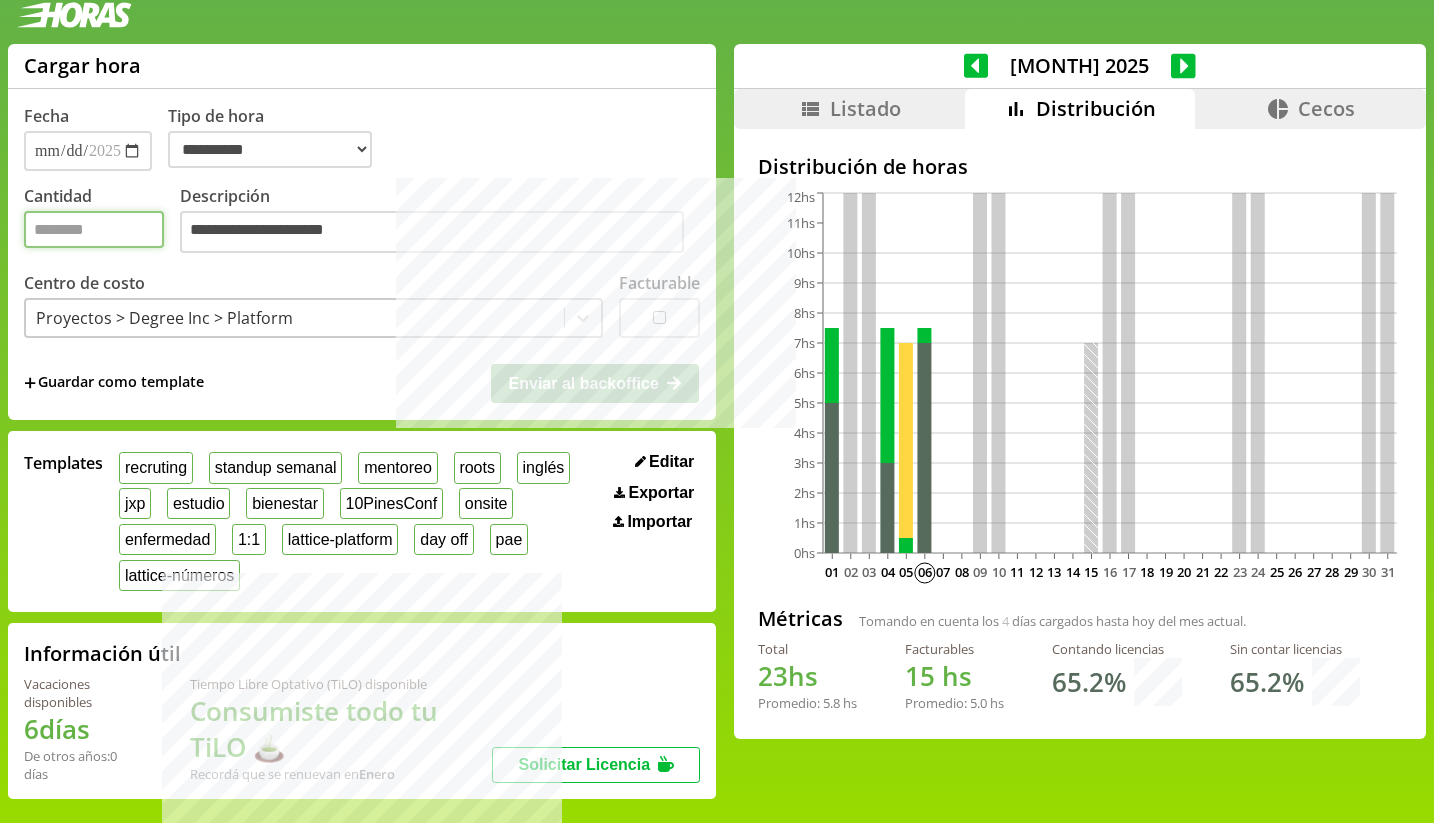 type on "*" 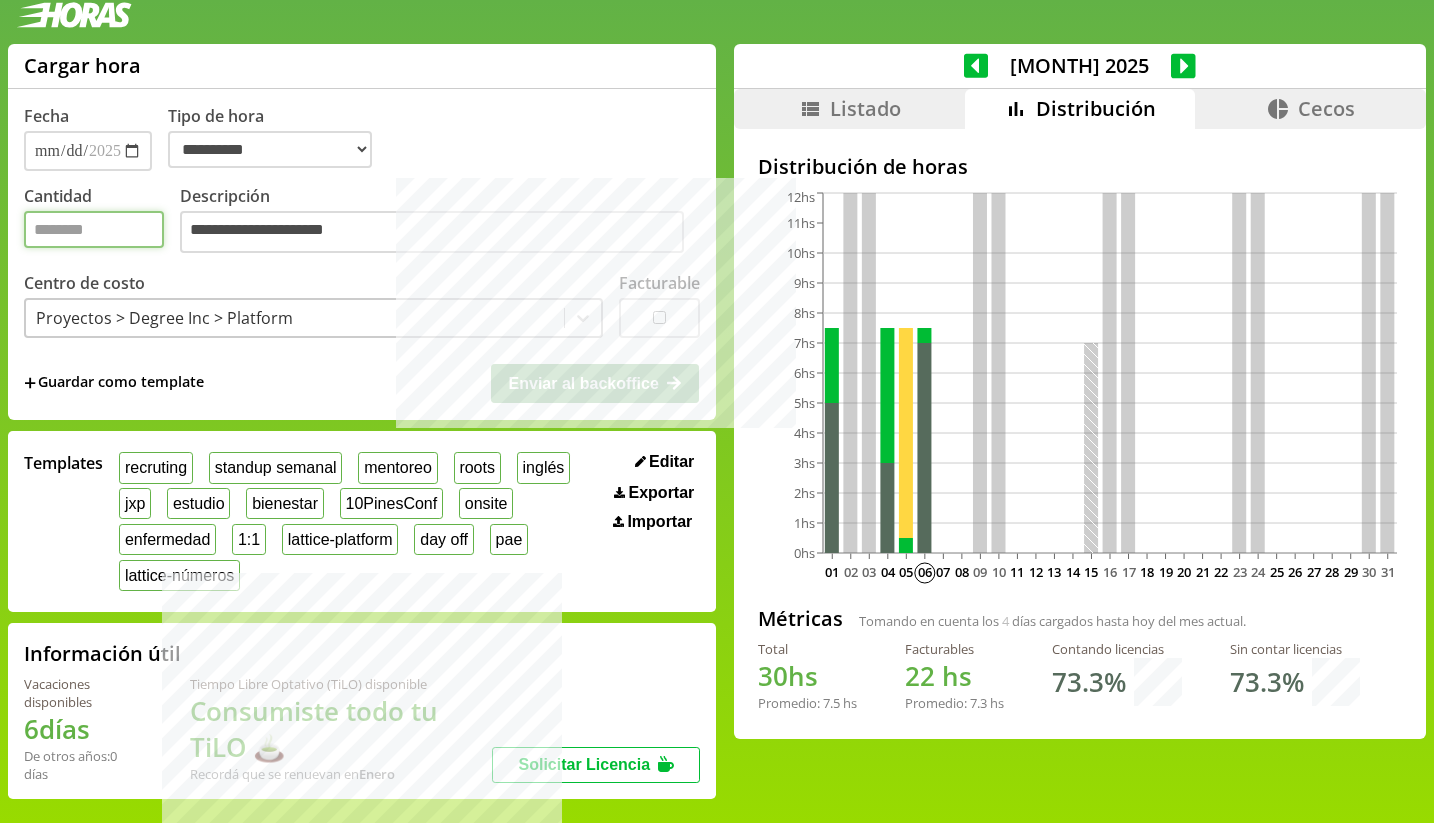 type on "*" 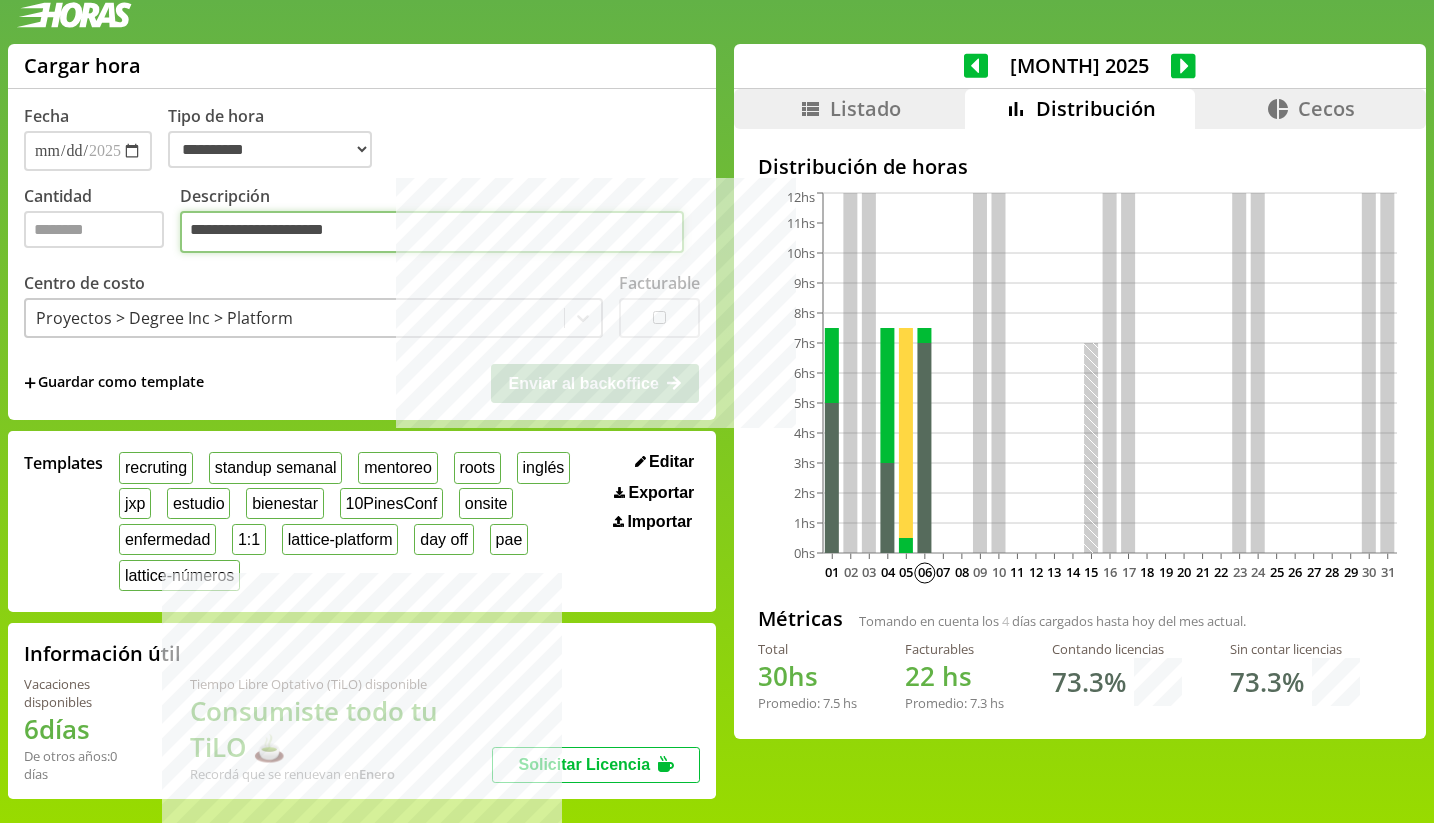 click on "**********" at bounding box center (432, 232) 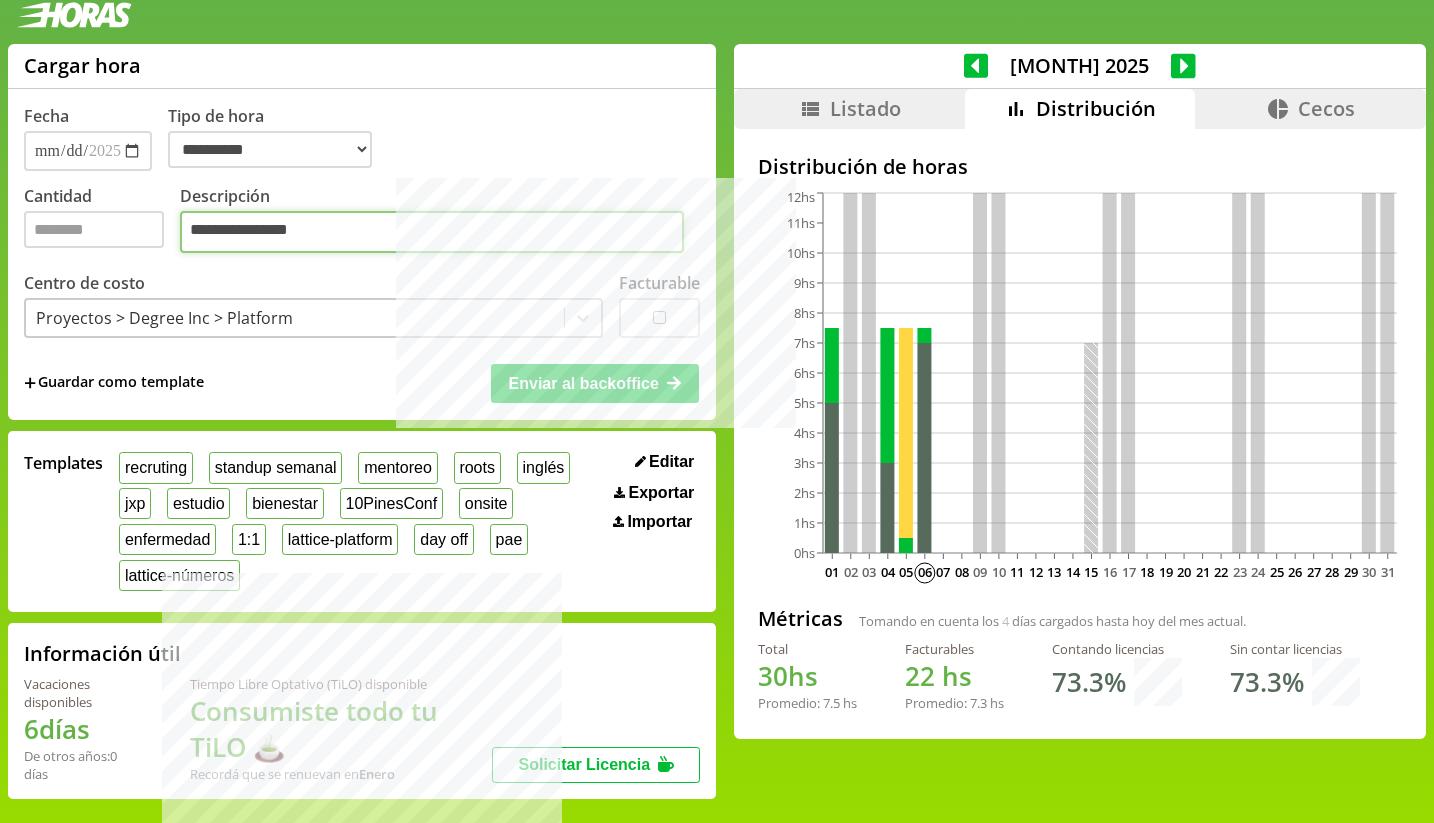 type on "**********" 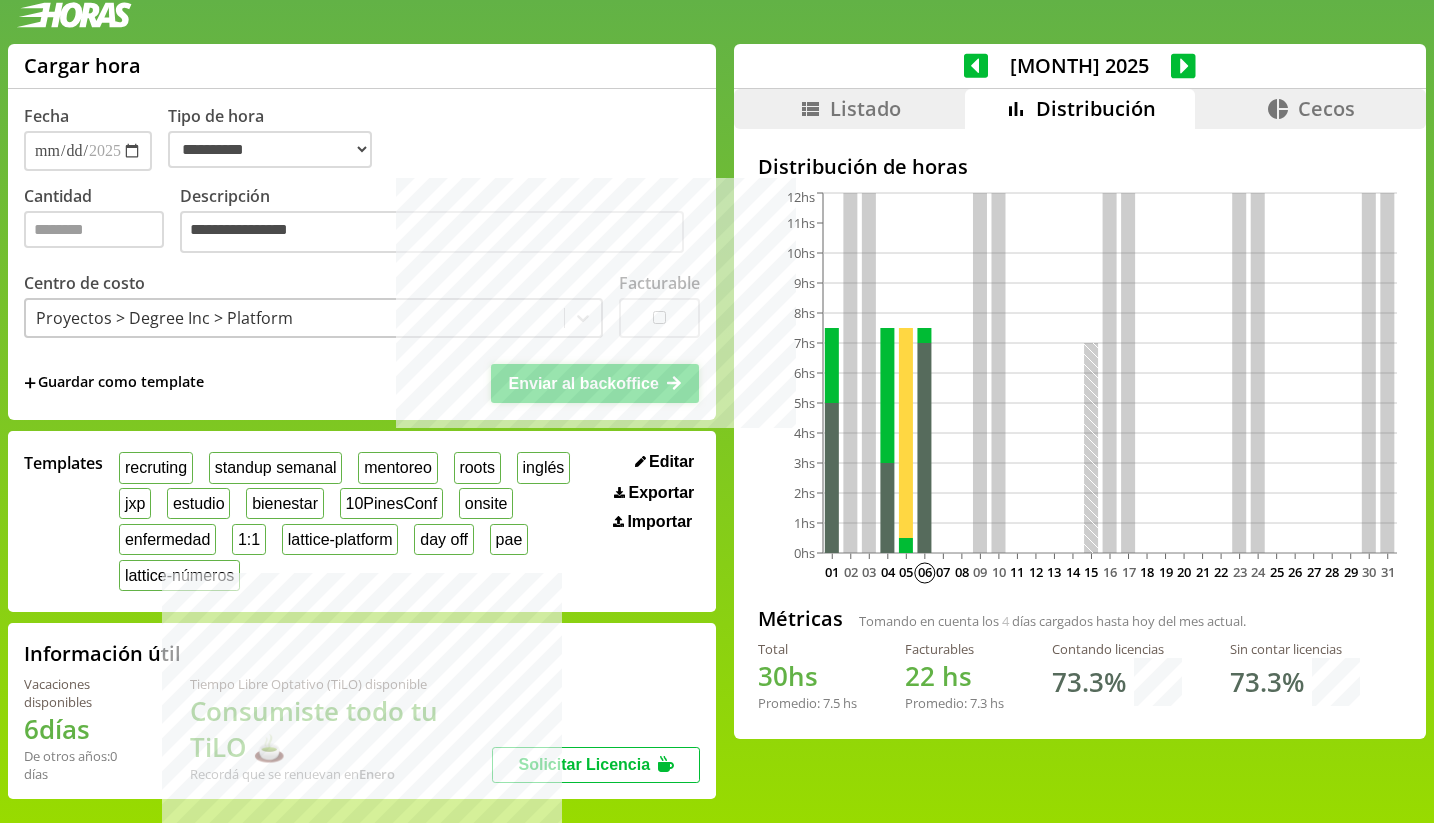 click on "Enviar al backoffice" at bounding box center (584, 383) 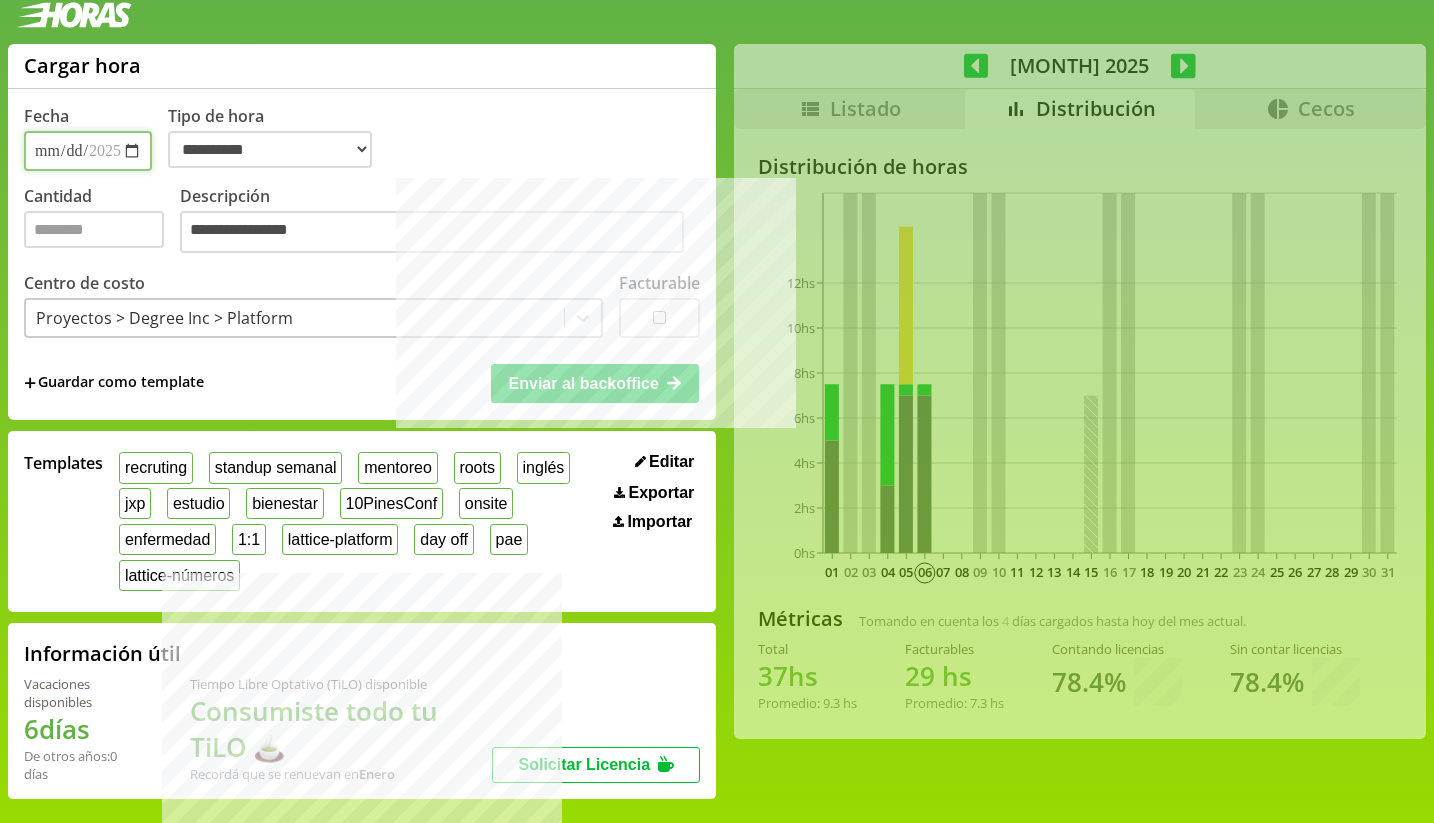 type 